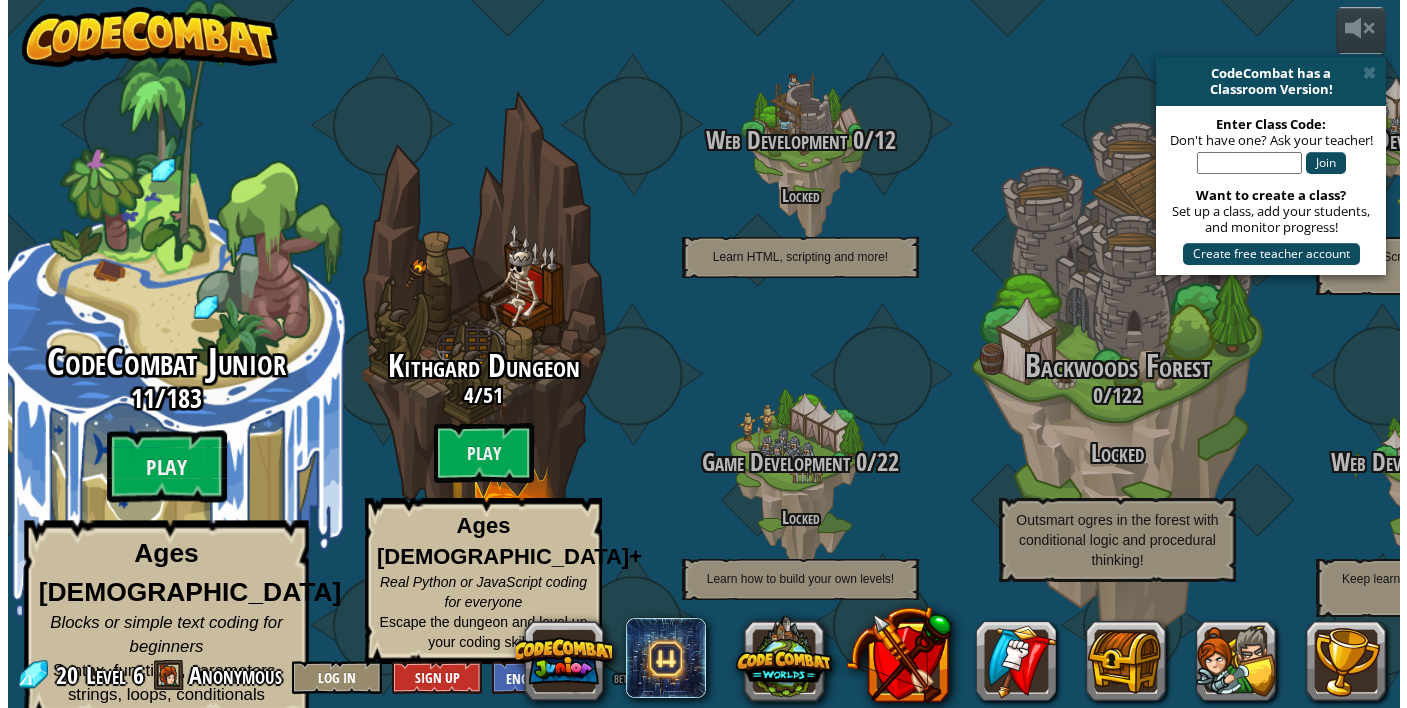 scroll, scrollTop: 0, scrollLeft: 0, axis: both 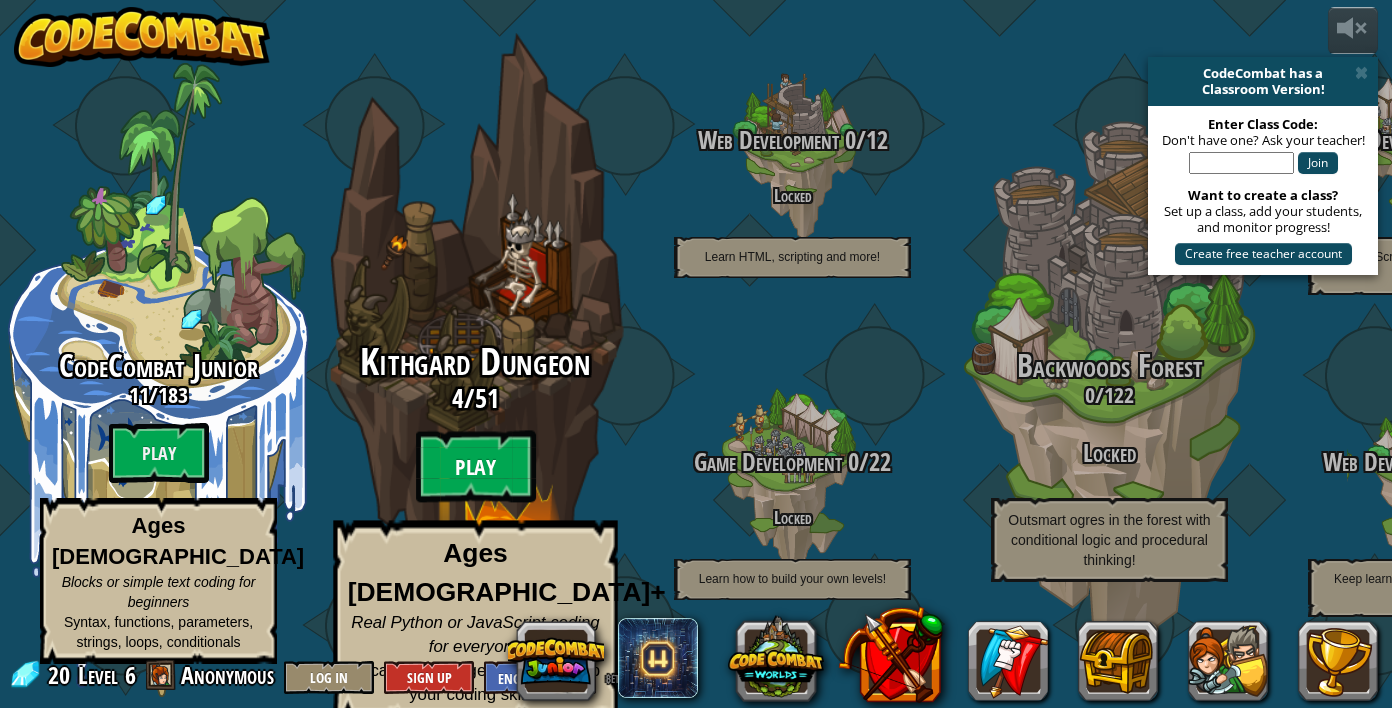click on "Play" at bounding box center [476, 467] 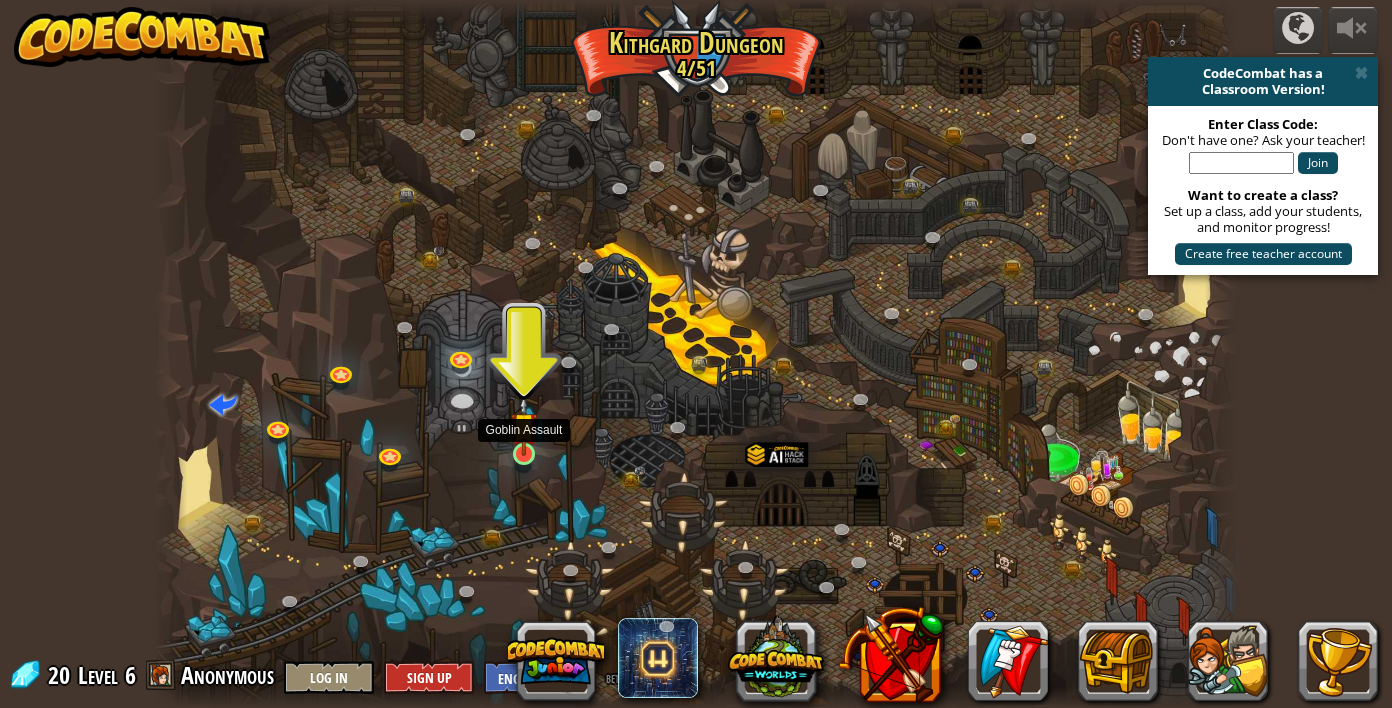 click at bounding box center (524, 425) 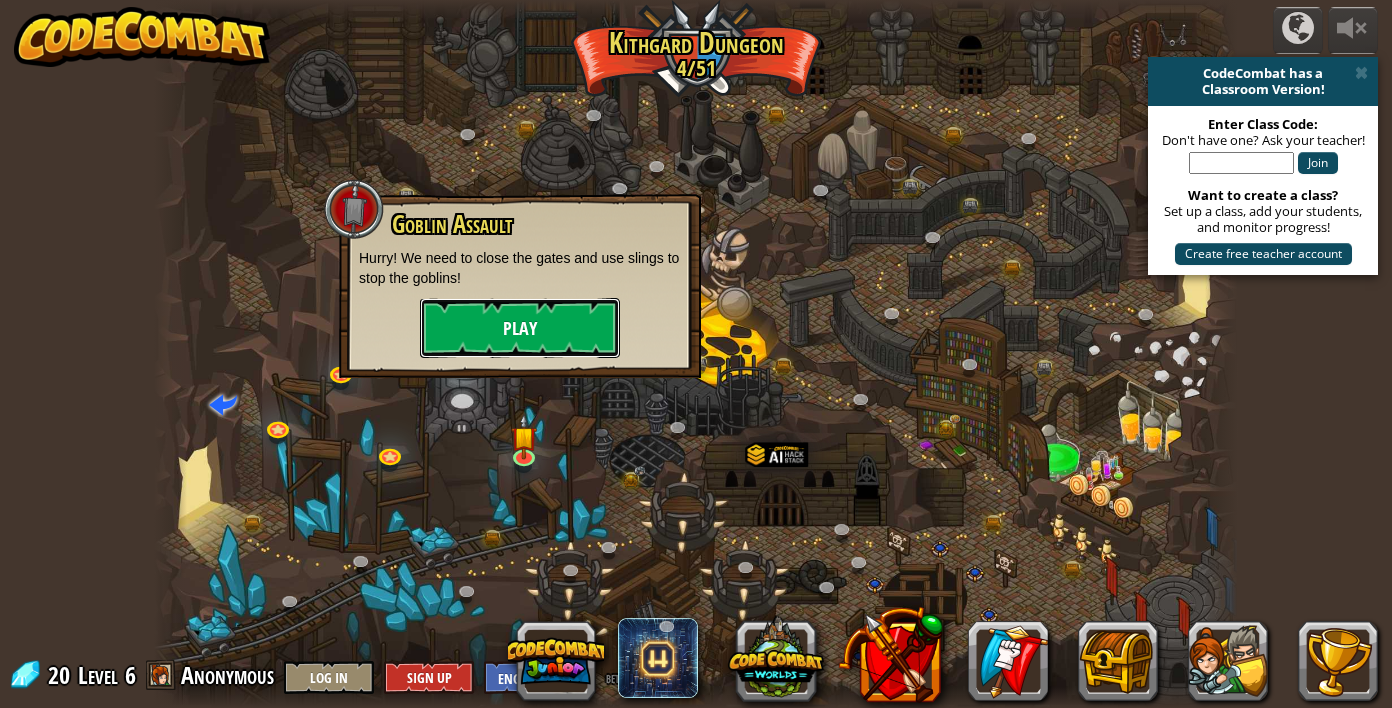 click on "Play" at bounding box center (520, 328) 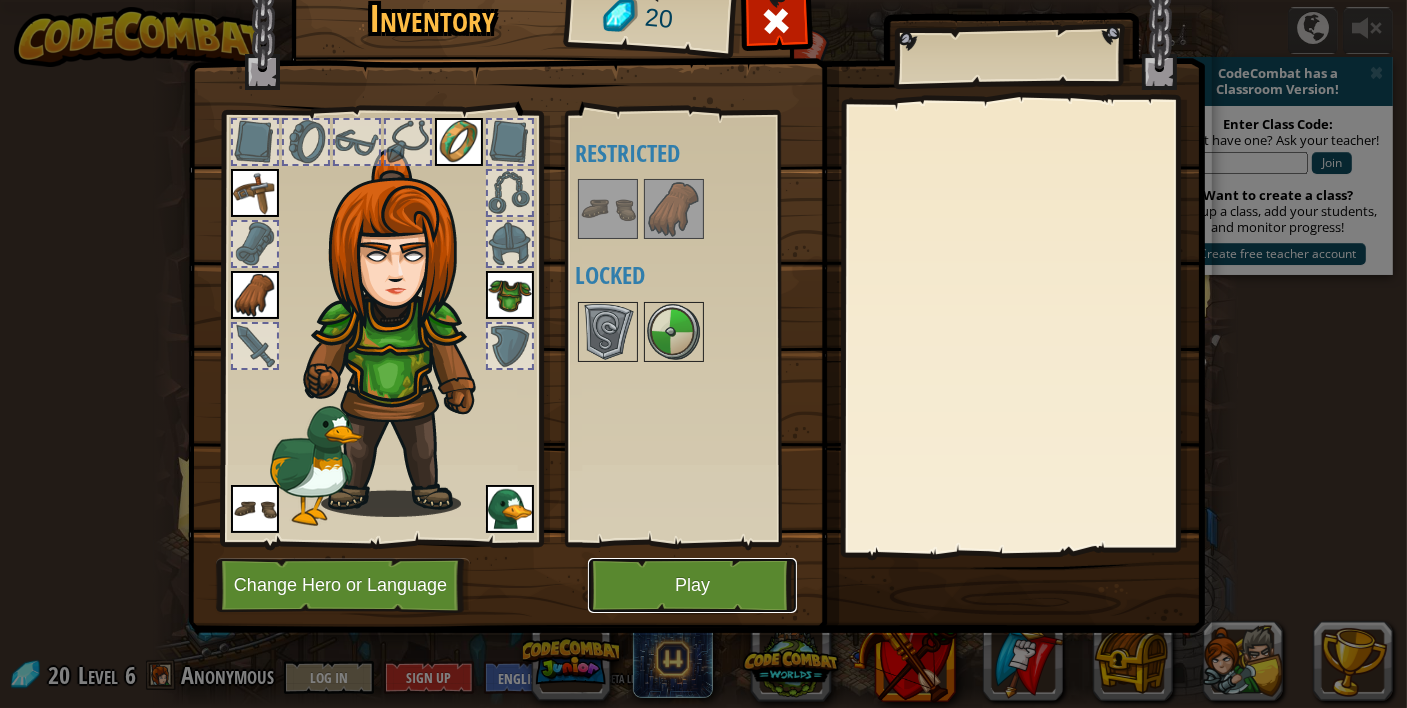 click on "Play" at bounding box center [692, 585] 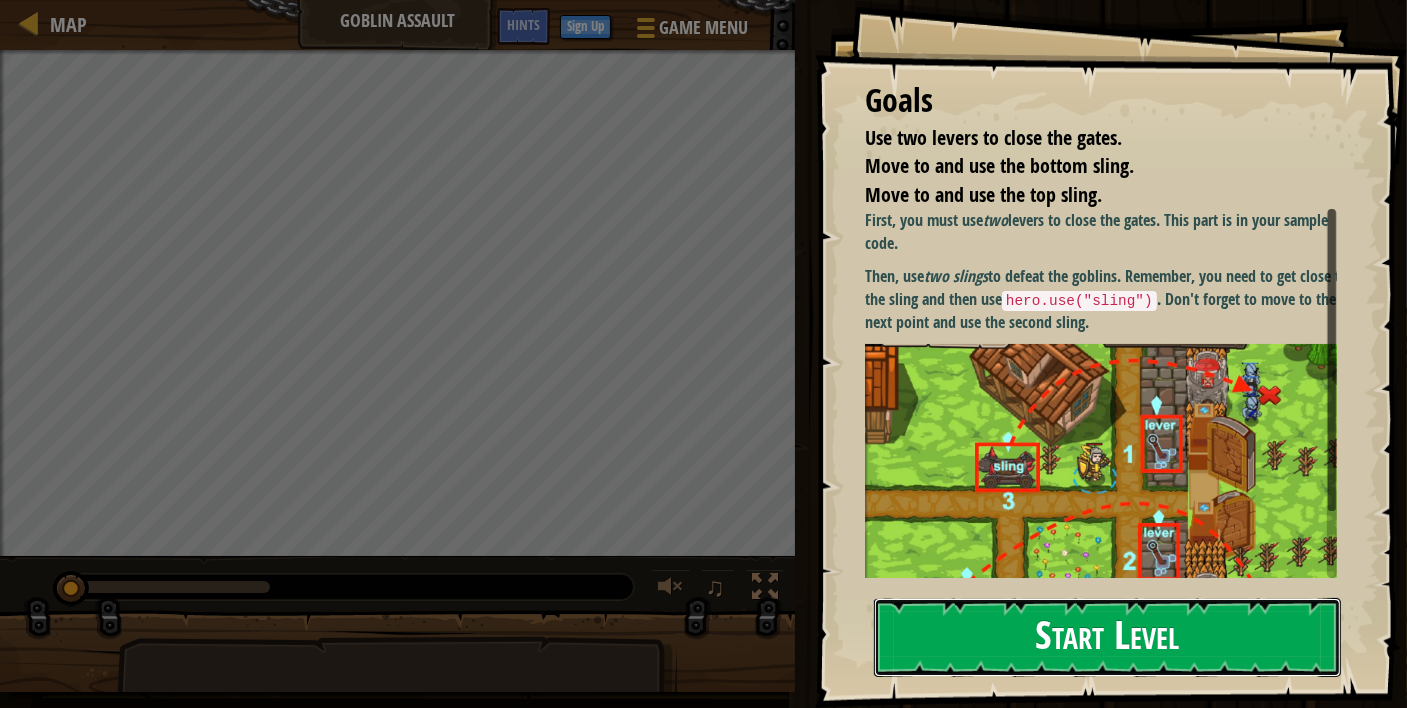 click on "Start Level" at bounding box center (1107, 637) 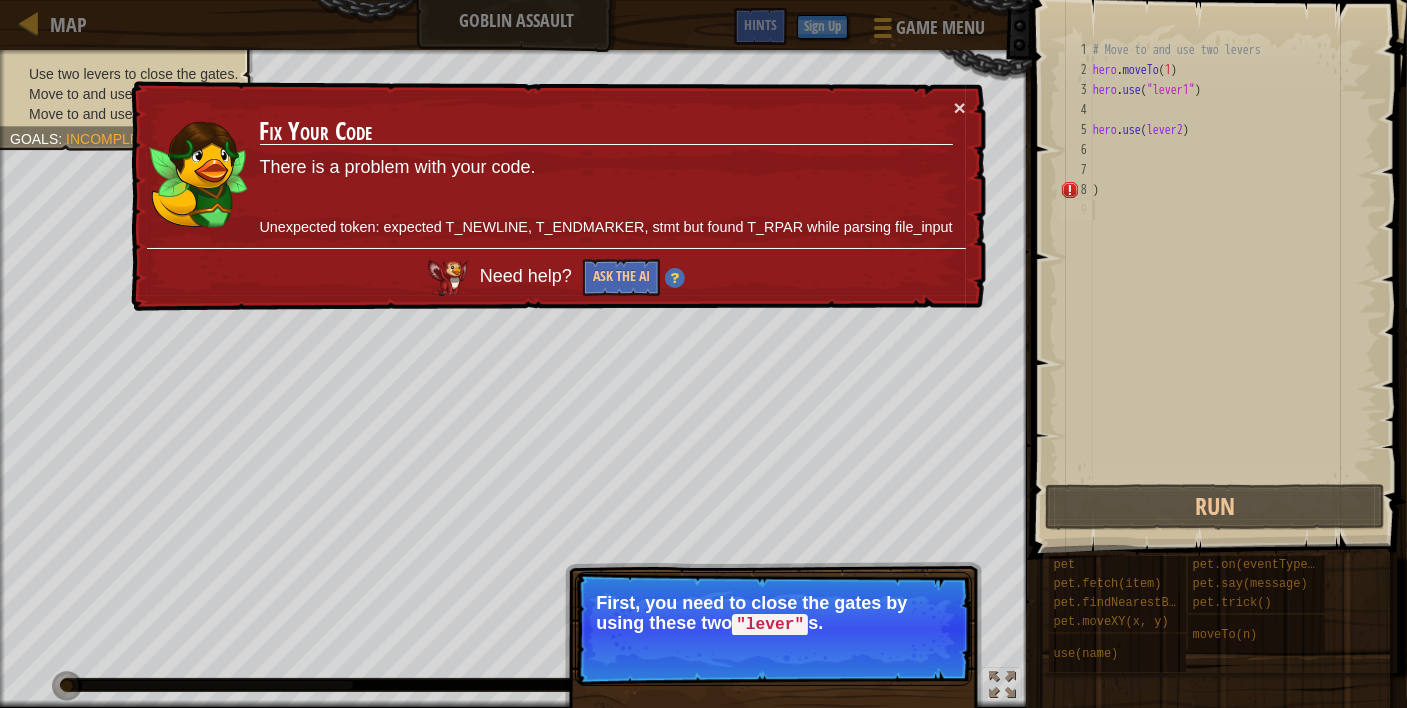 type on ")" 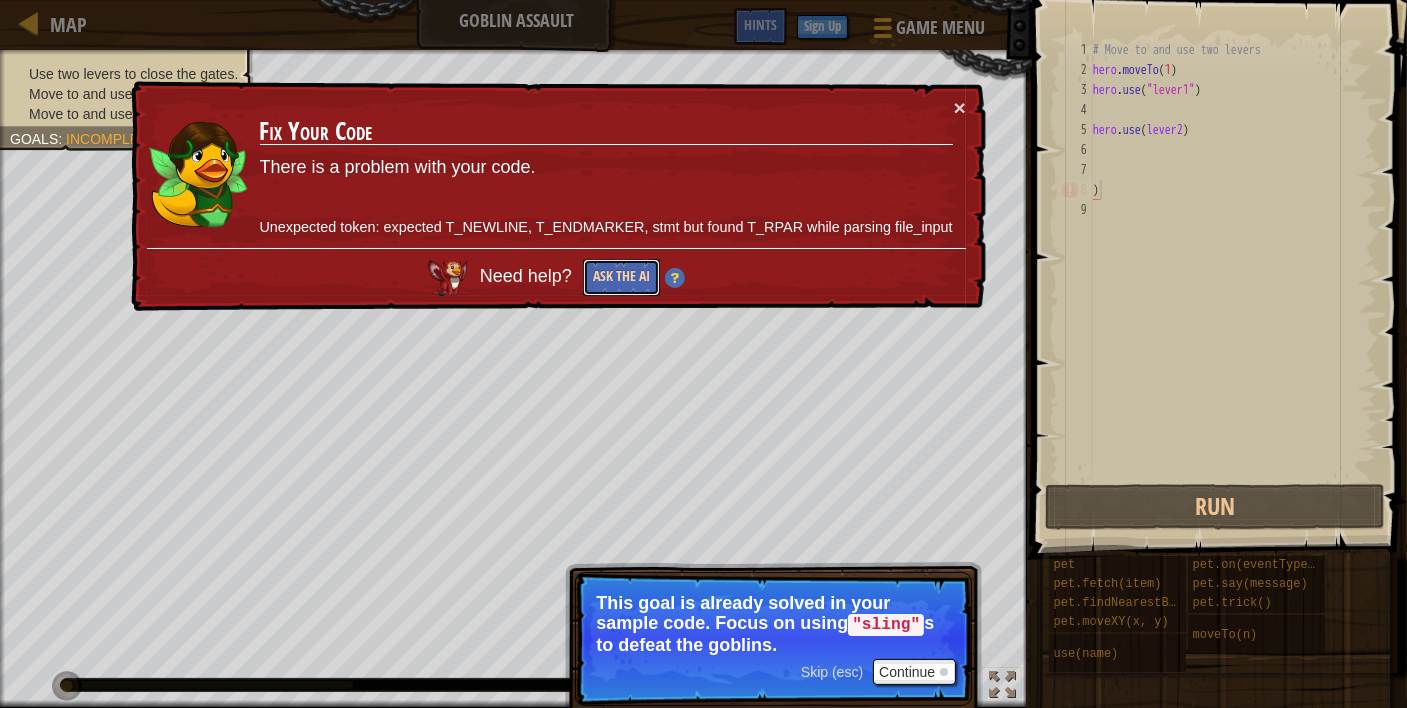 click on "Ask the AI" at bounding box center [621, 277] 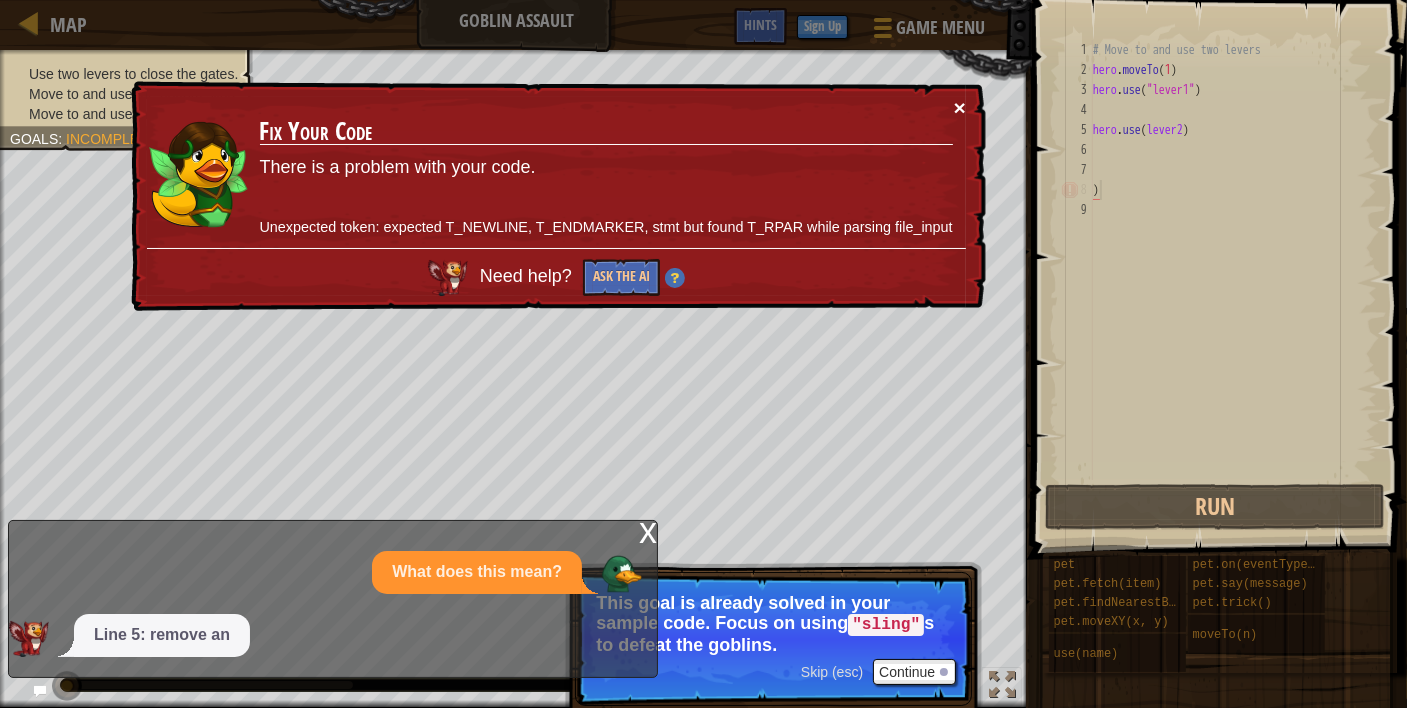 click on "×" at bounding box center (960, 107) 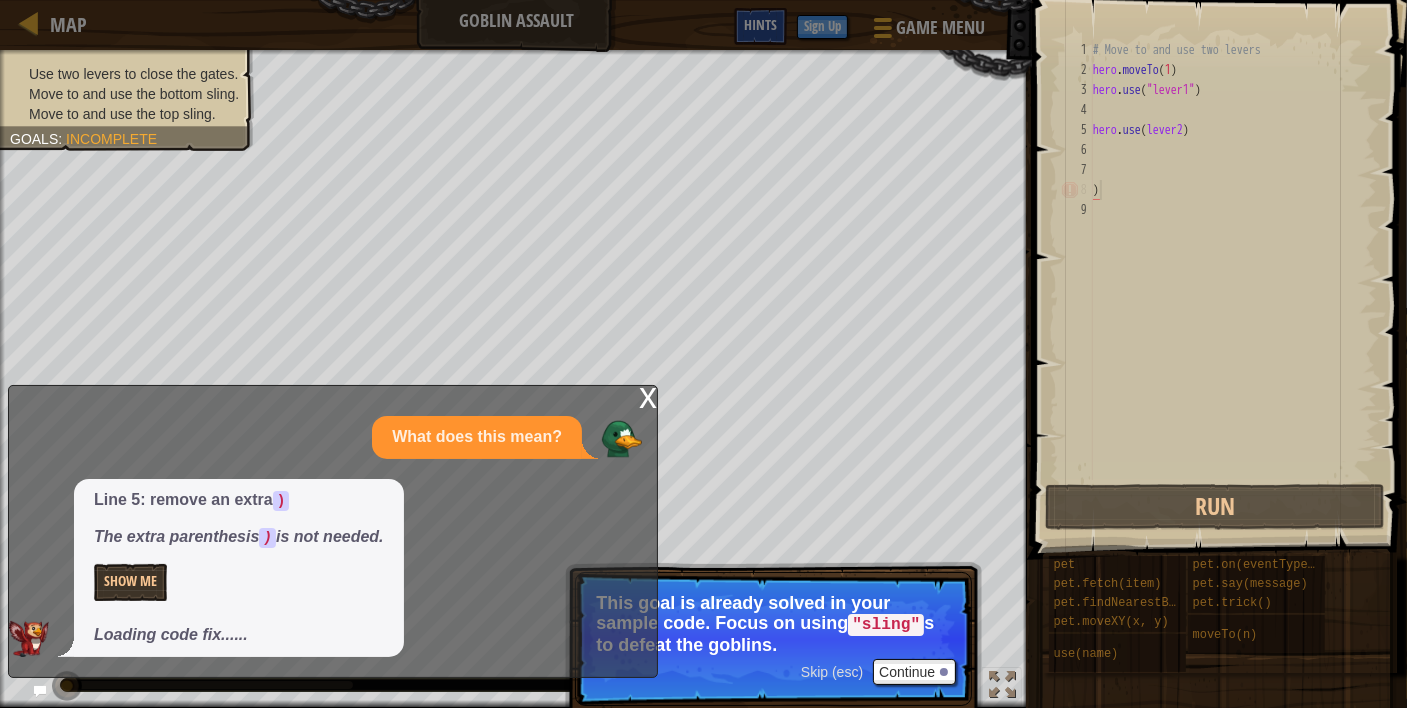 click on "Hints" at bounding box center [760, 24] 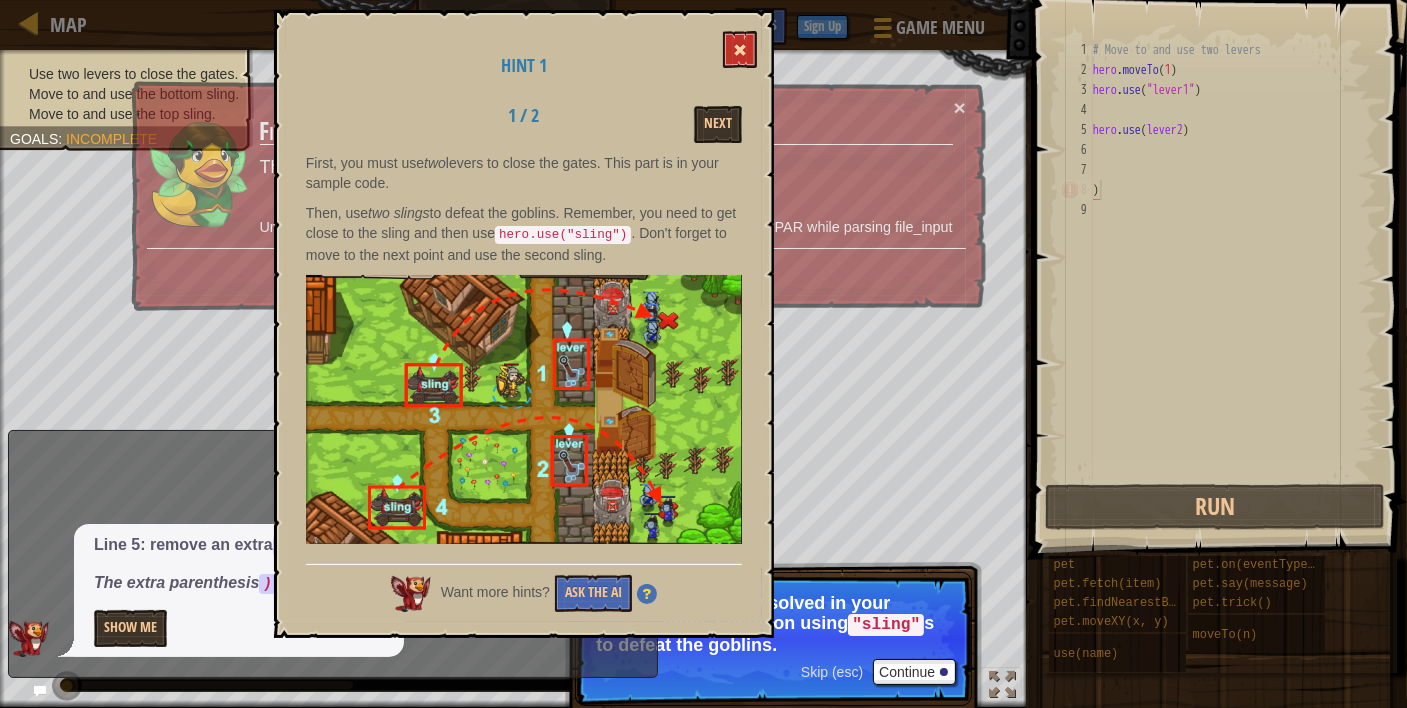 scroll, scrollTop: 9, scrollLeft: 0, axis: vertical 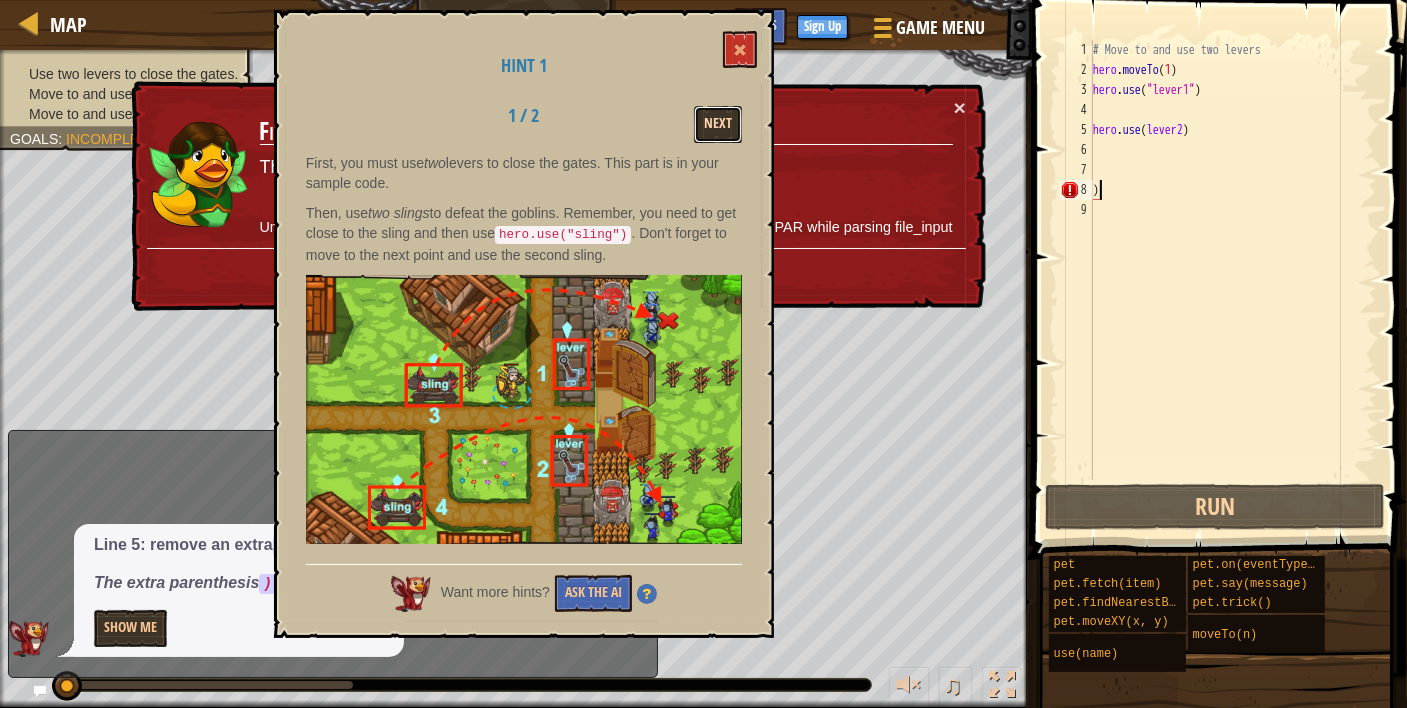 click on "Next" at bounding box center [718, 124] 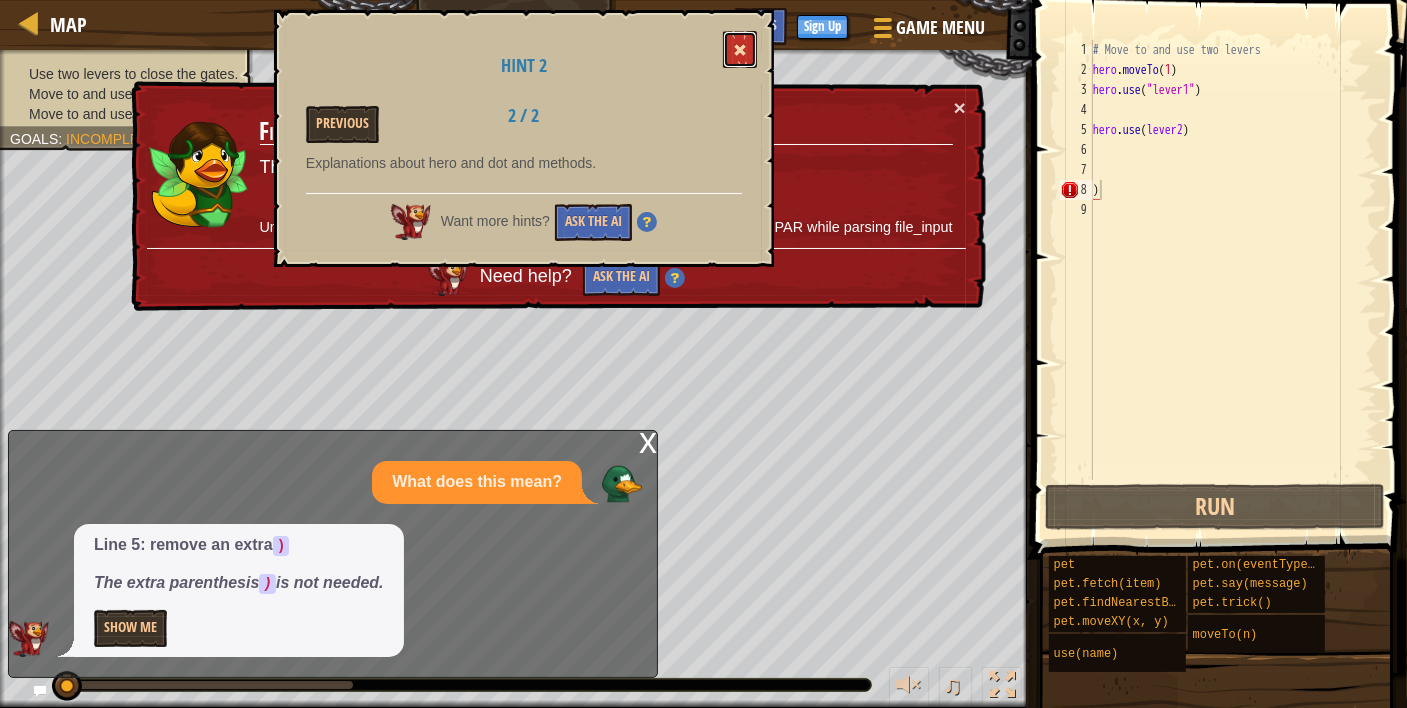 click at bounding box center [740, 50] 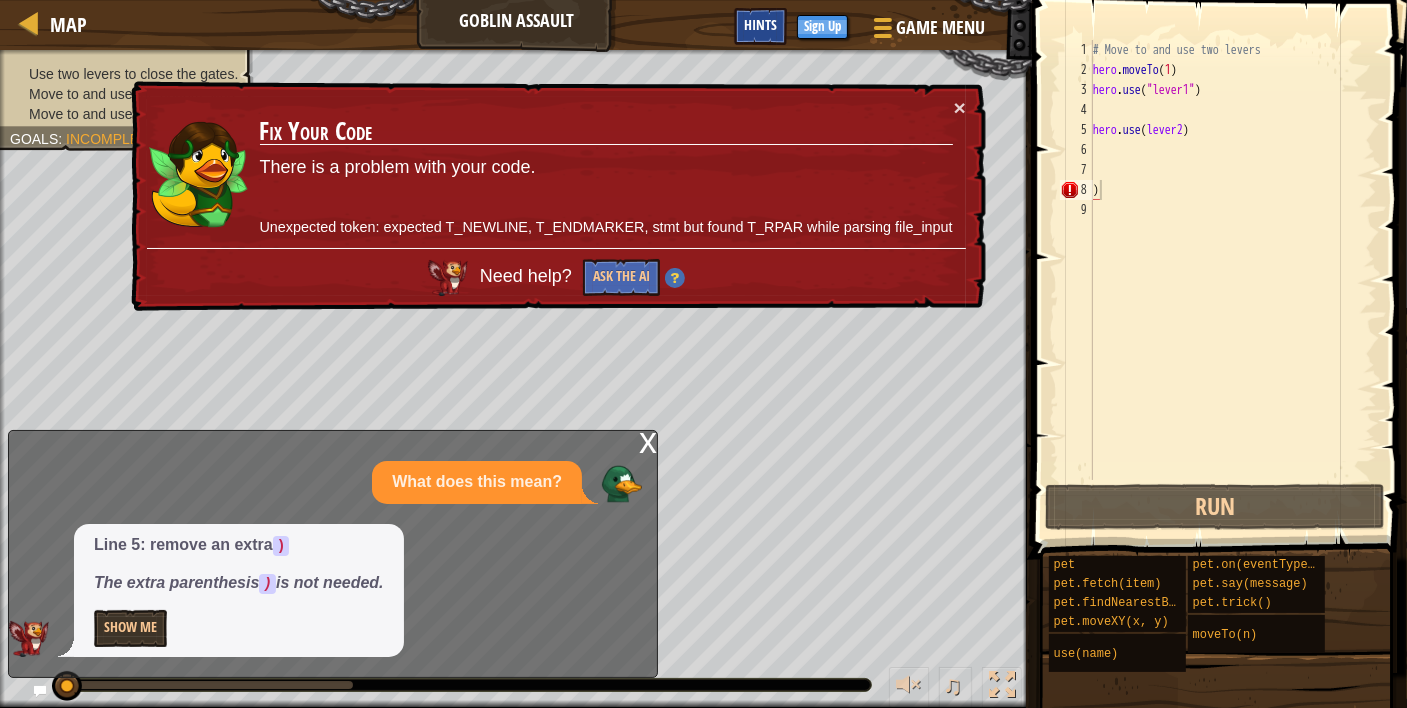 click on "Hints" at bounding box center (760, 24) 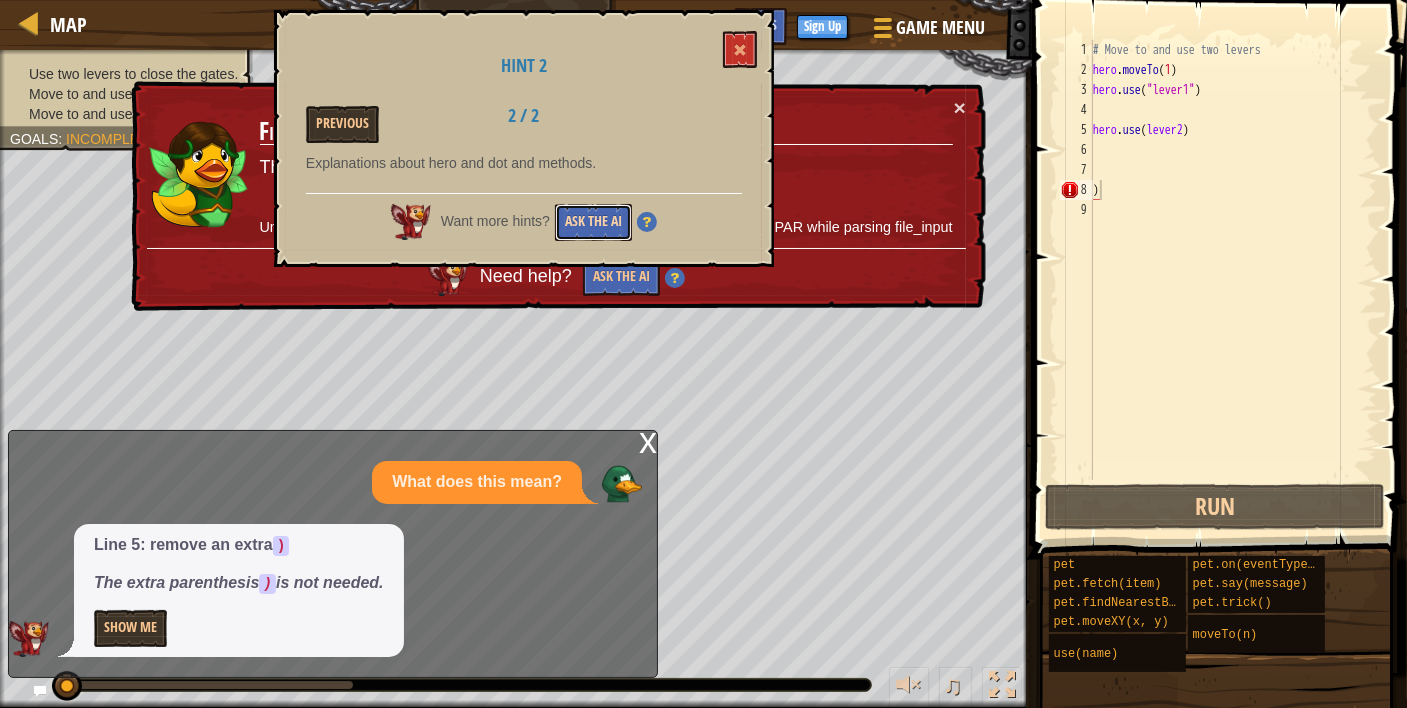 click on "Ask the AI" at bounding box center (593, 222) 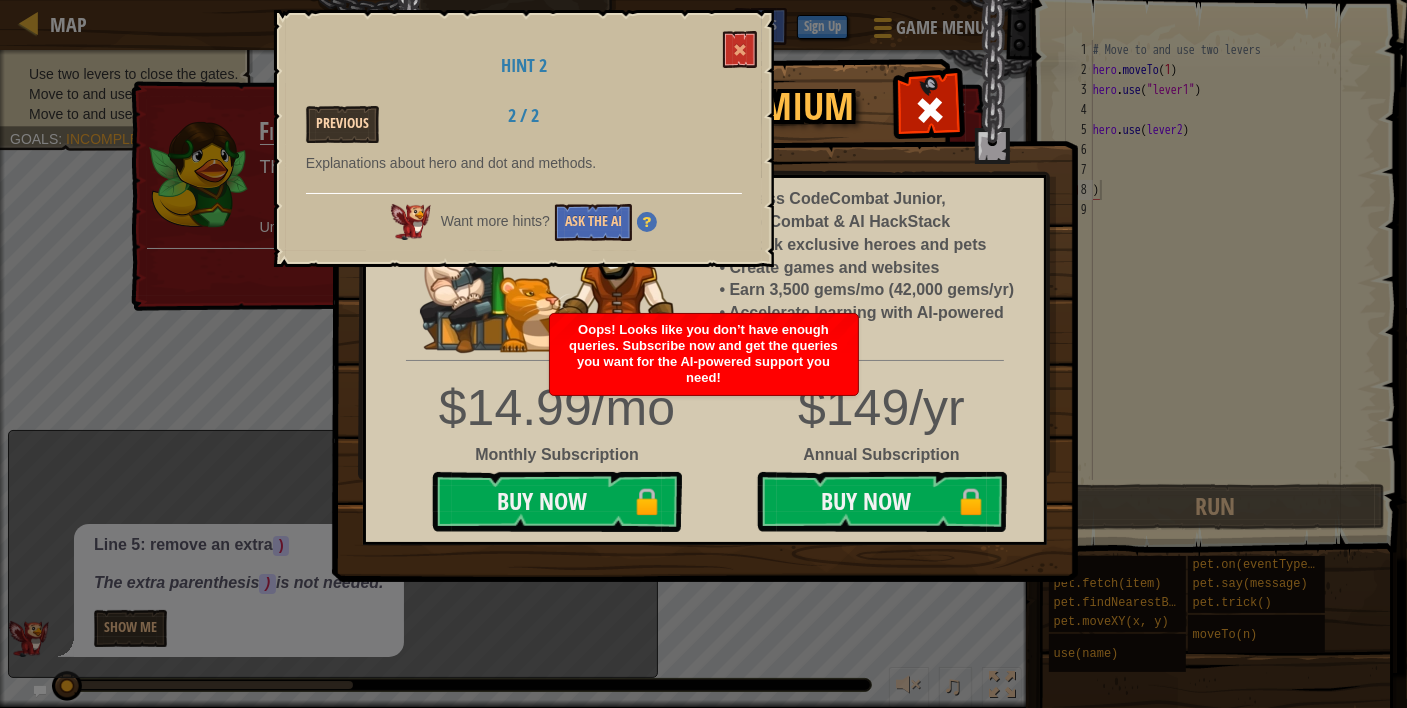 click on "Previous" at bounding box center [342, 124] 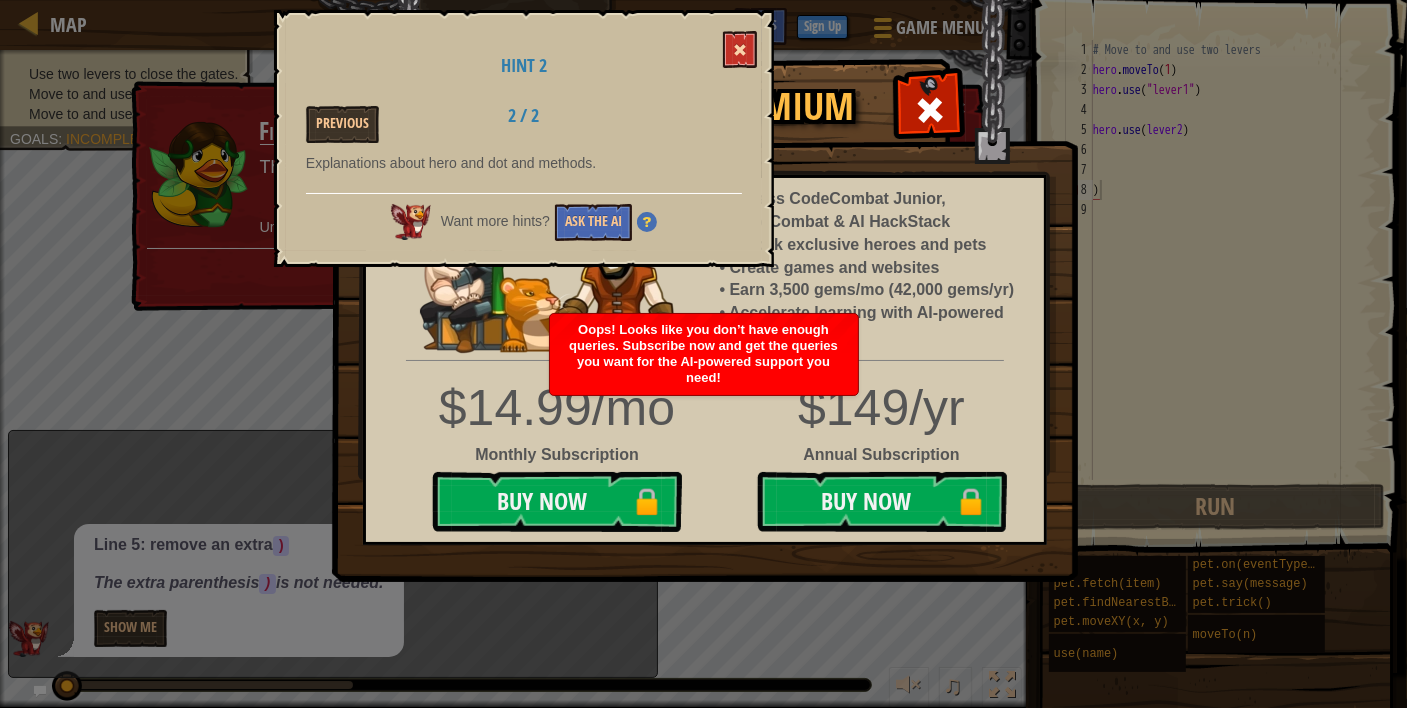 click at bounding box center (740, 50) 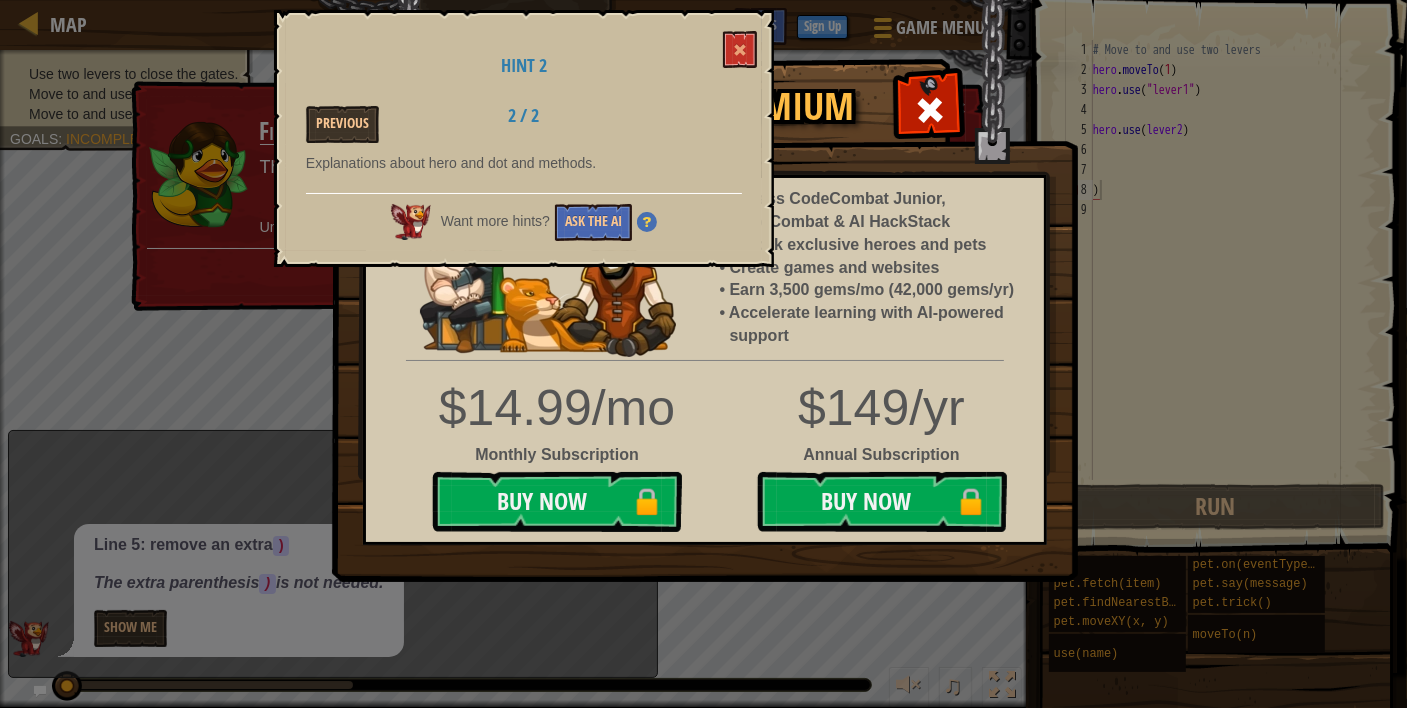 click on "Hint 2 Previous 2 / 2 Explanations about hero and dot and methods.
Want more hints? Ask the AI" at bounding box center [524, 138] 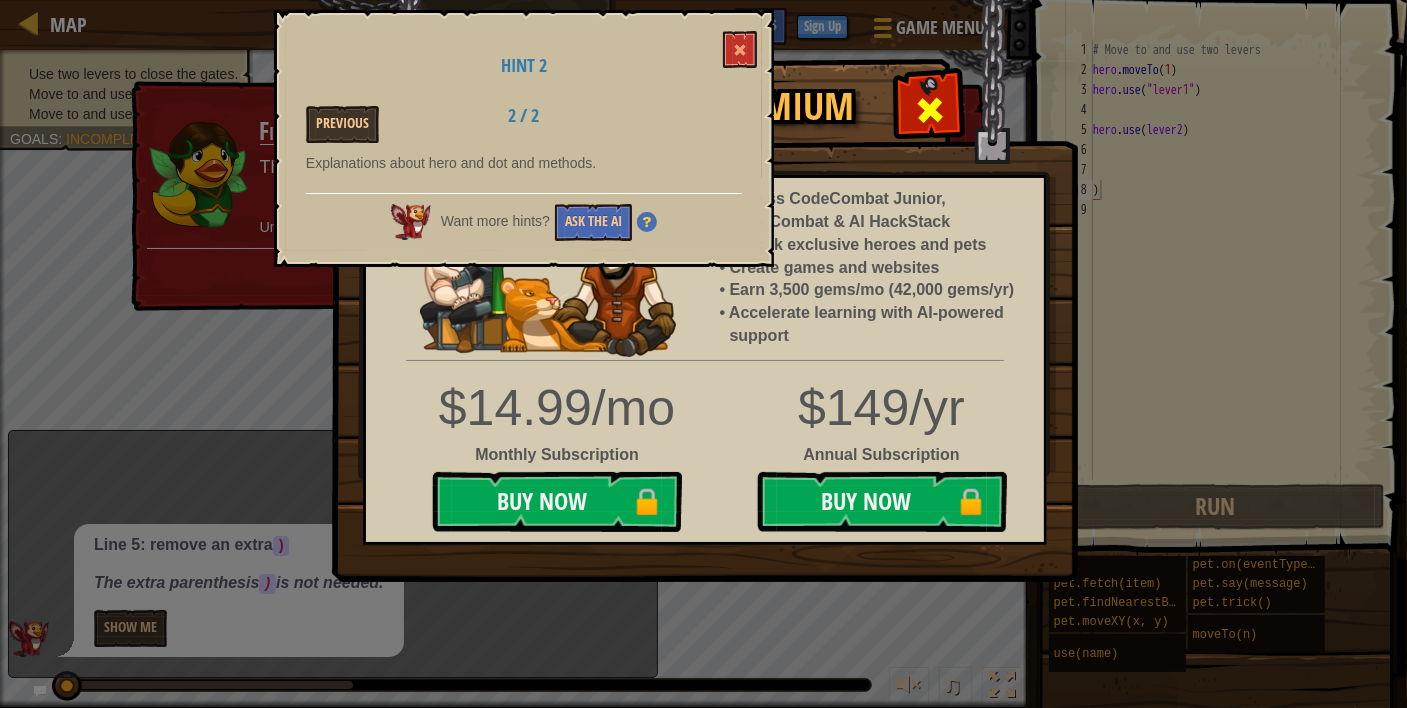click at bounding box center (930, 110) 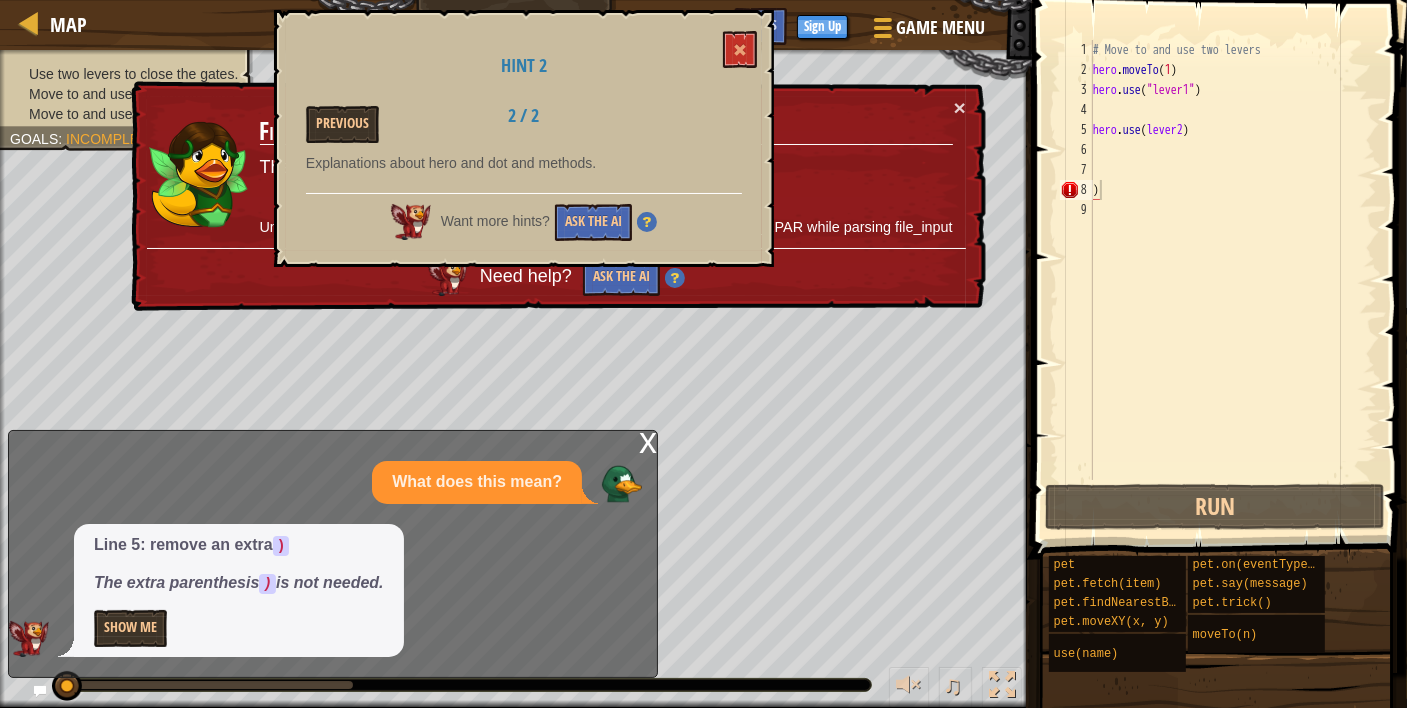 click on "Hint 2 Previous 2 / 2 Explanations about hero and dot and methods.
Want more hints? Ask the AI" at bounding box center [524, 138] 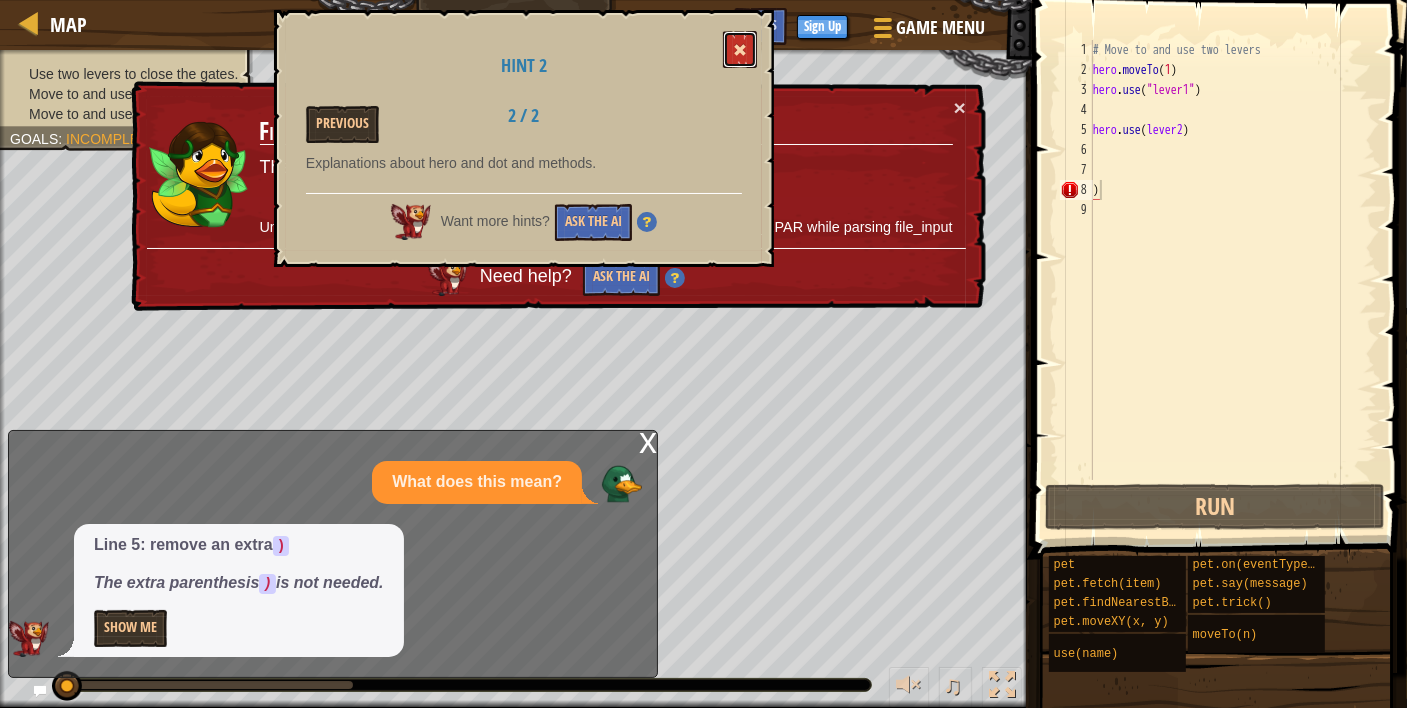 click at bounding box center (740, 49) 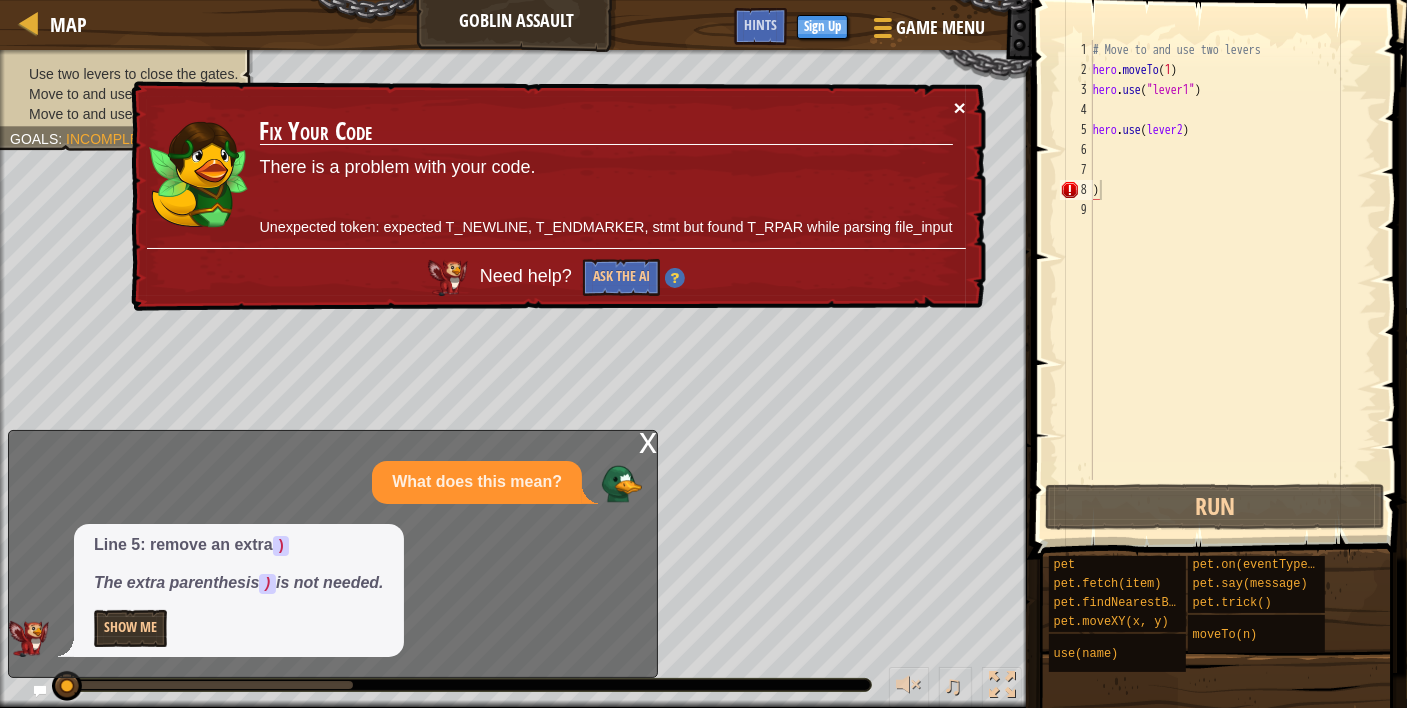 click on "×" at bounding box center [960, 107] 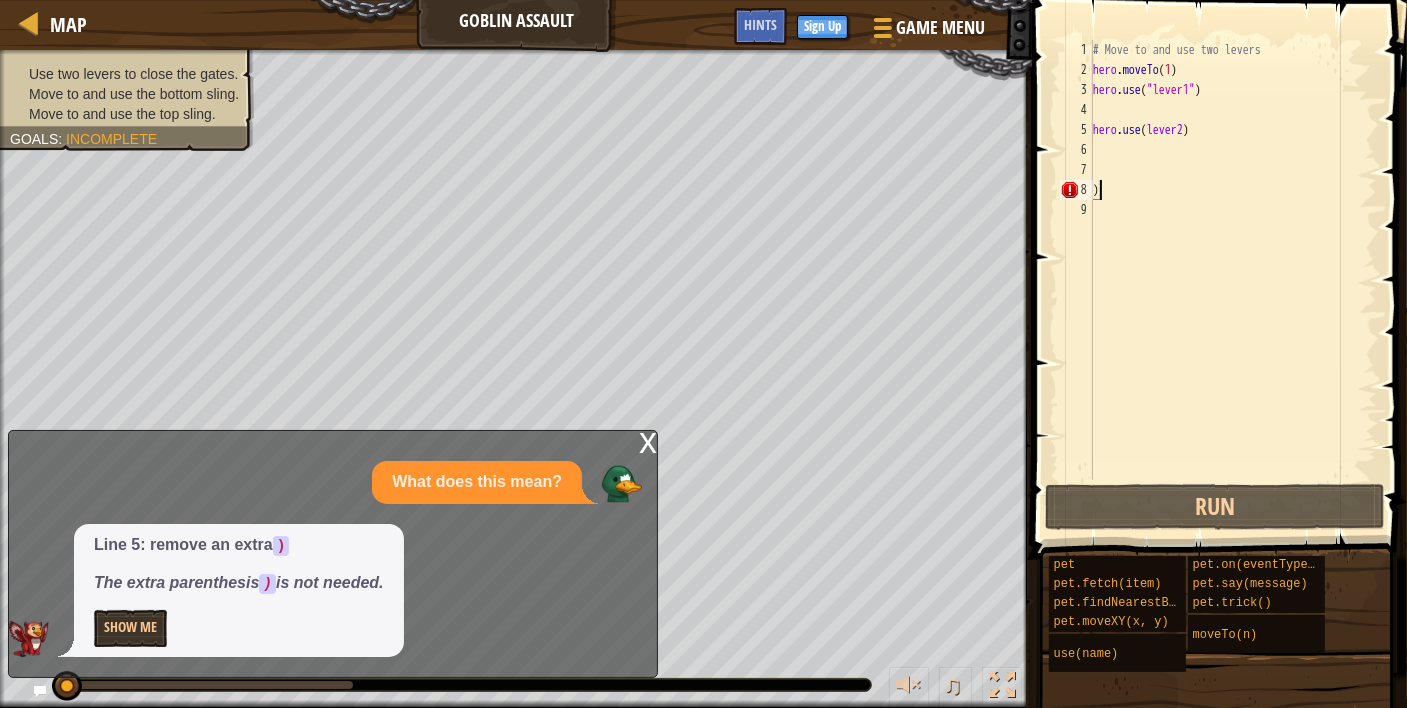 click on "x What does this mean?
Line 5: remove an extra  )
The extra parenthesis  )  is not needed.
Show Me" at bounding box center [333, 554] 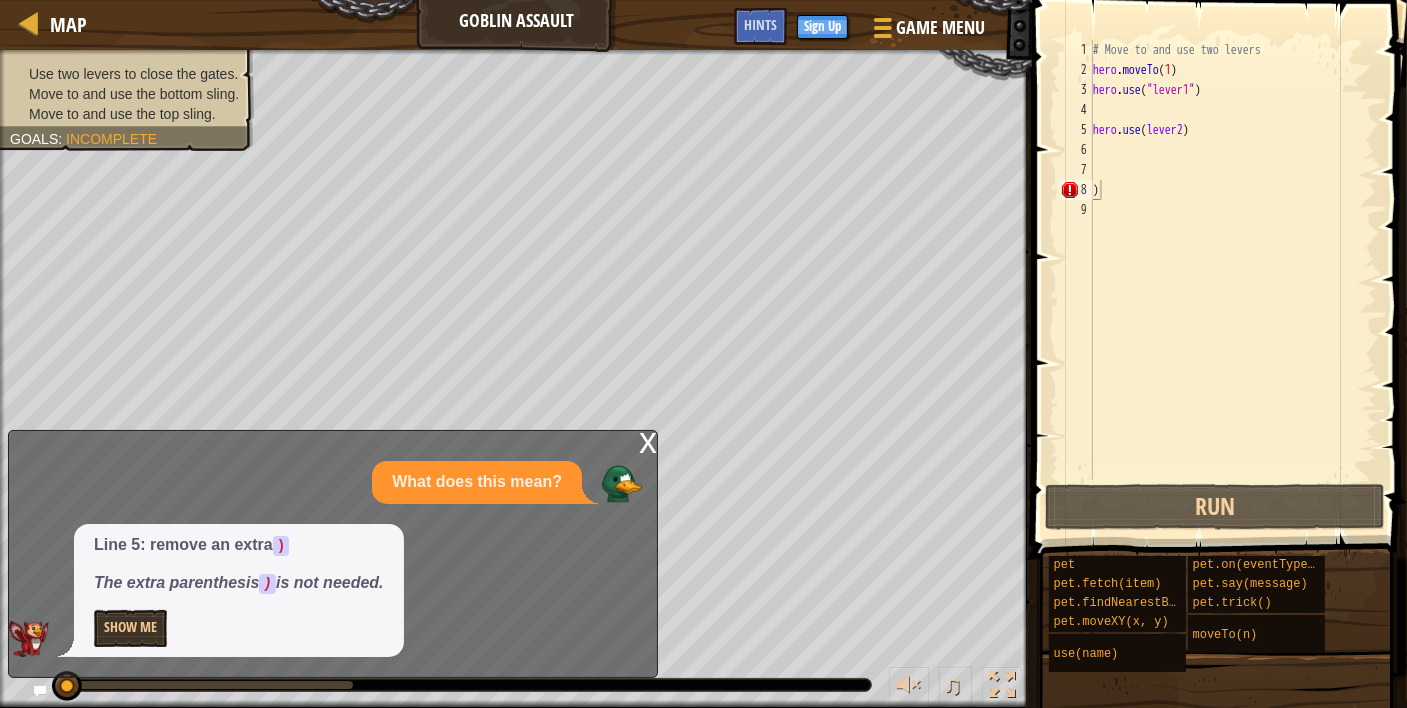 click on "x" at bounding box center (648, 441) 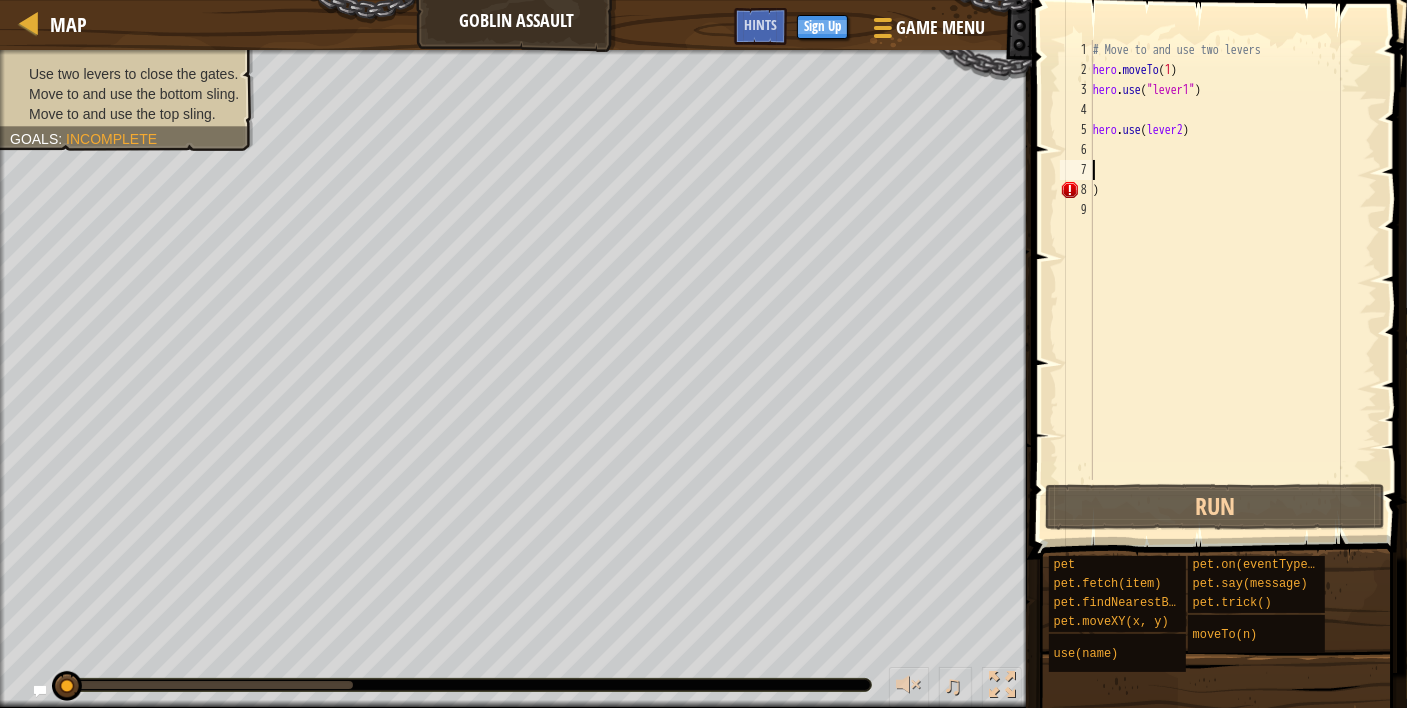 click on "# Move to and use two levers hero . moveTo ( 1 ) hero . use ( "lever1" ) hero . use ( lever2 ) )" at bounding box center (1233, 280) 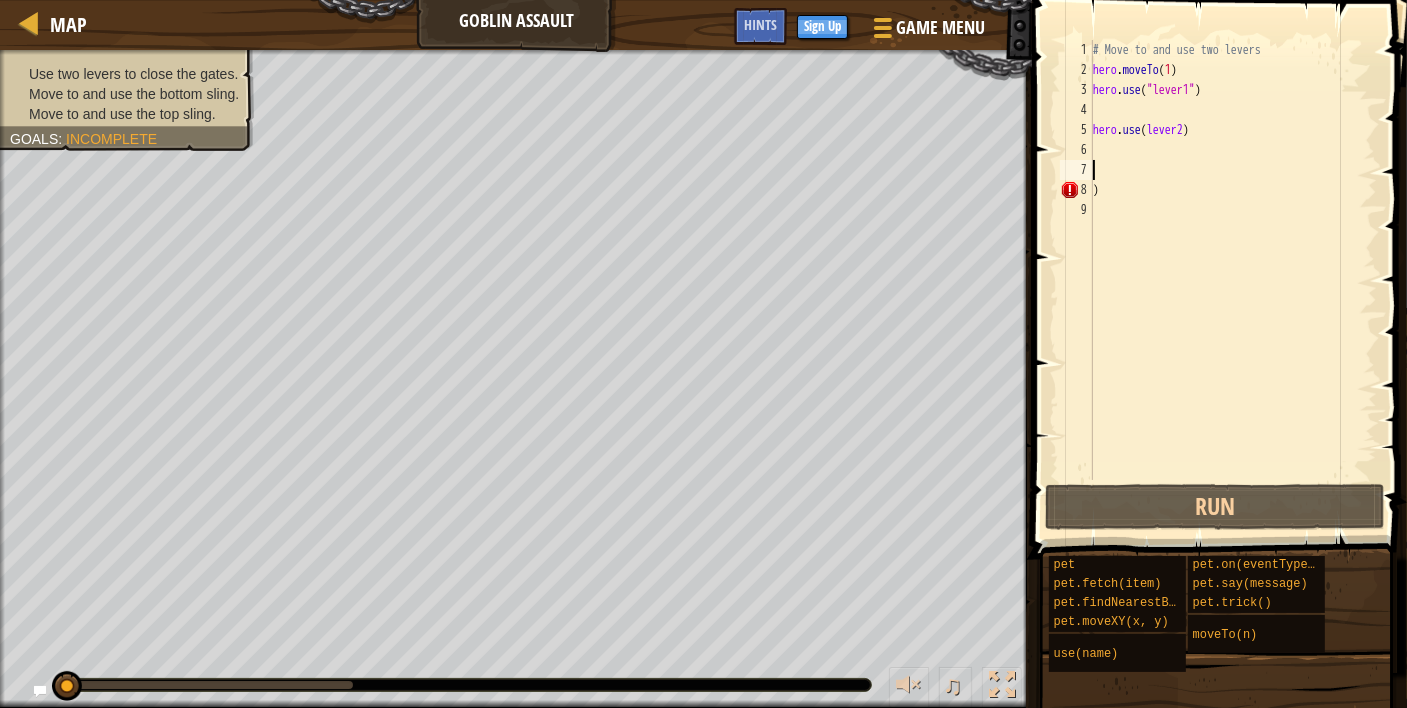 type on ")" 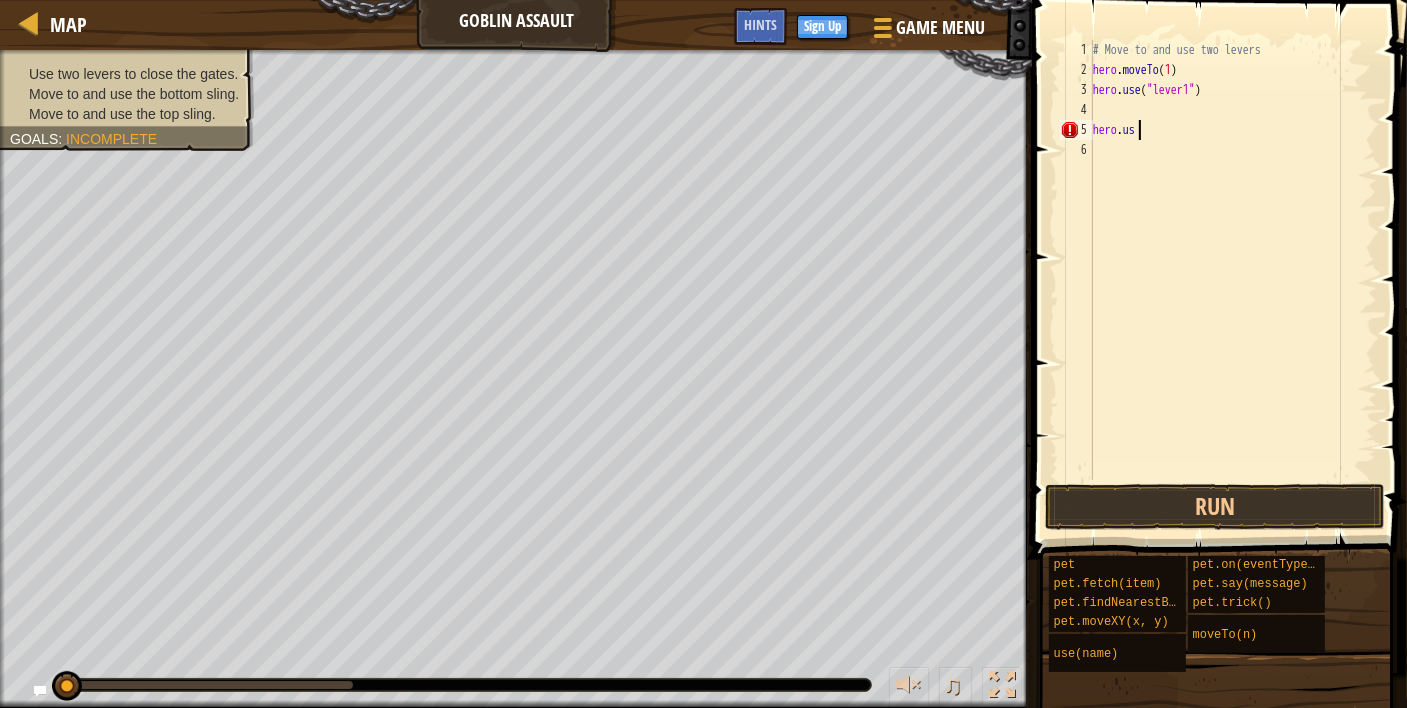type on "h" 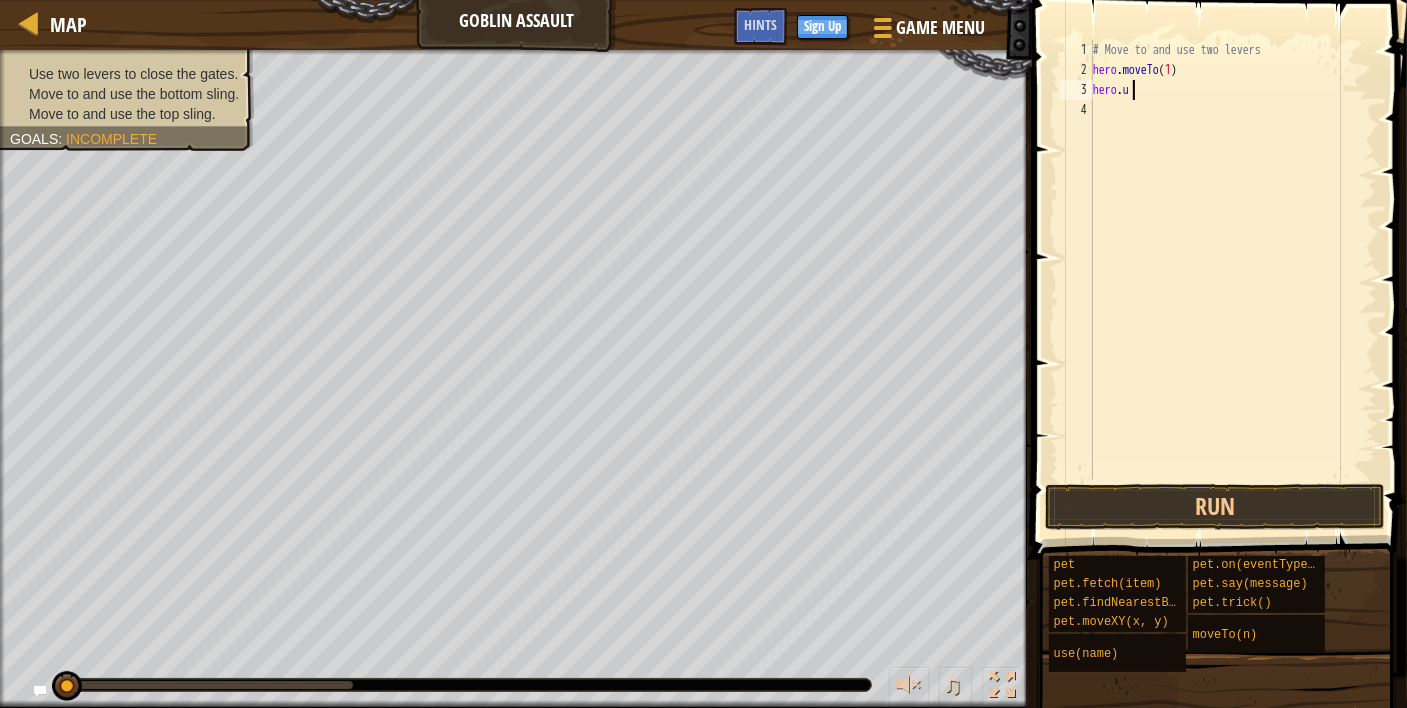 type on "h" 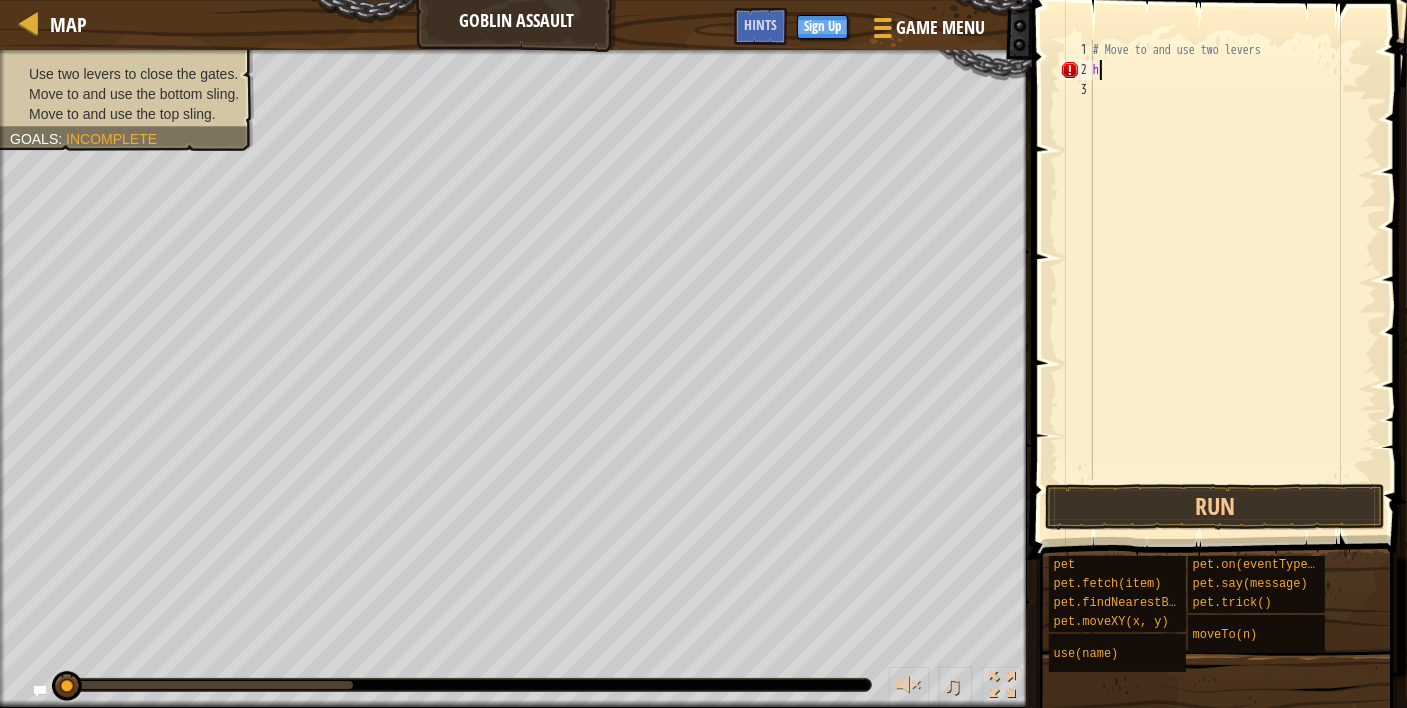 type on "h" 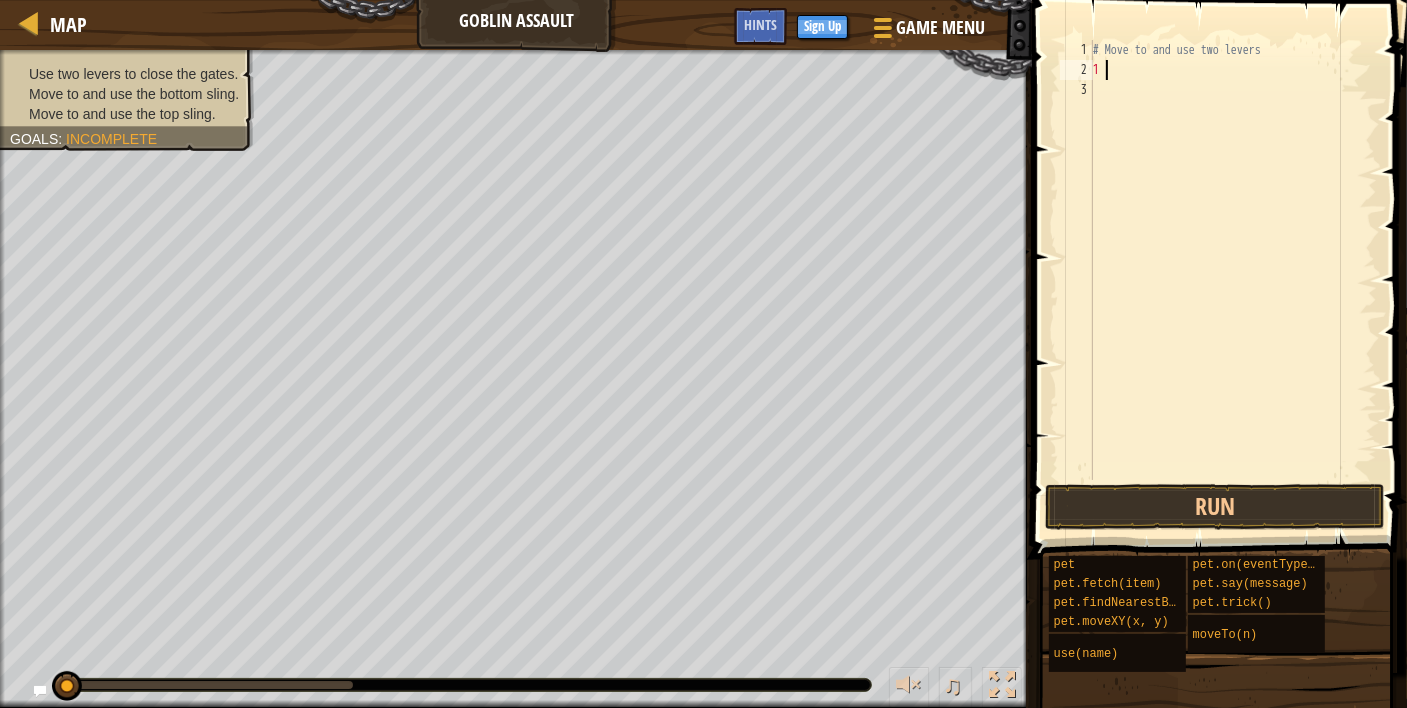 type on "1" 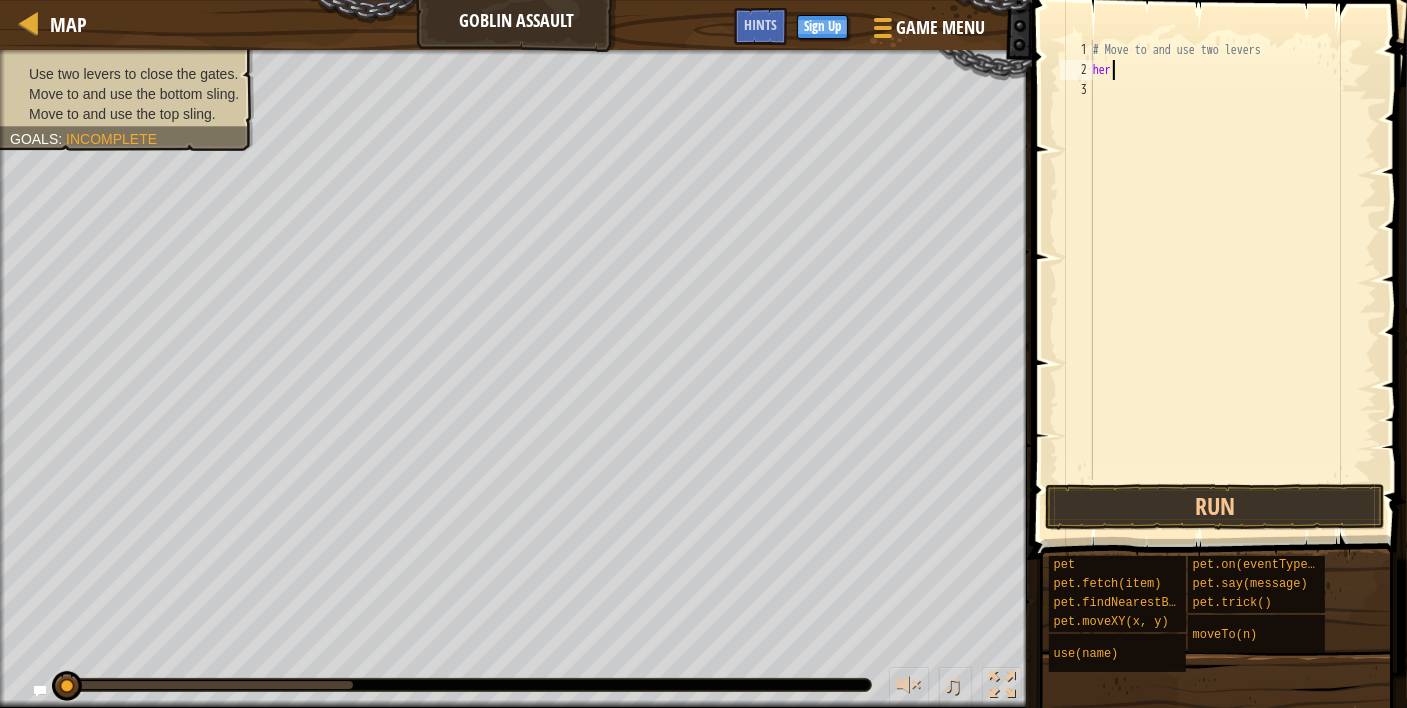 scroll, scrollTop: 9, scrollLeft: 0, axis: vertical 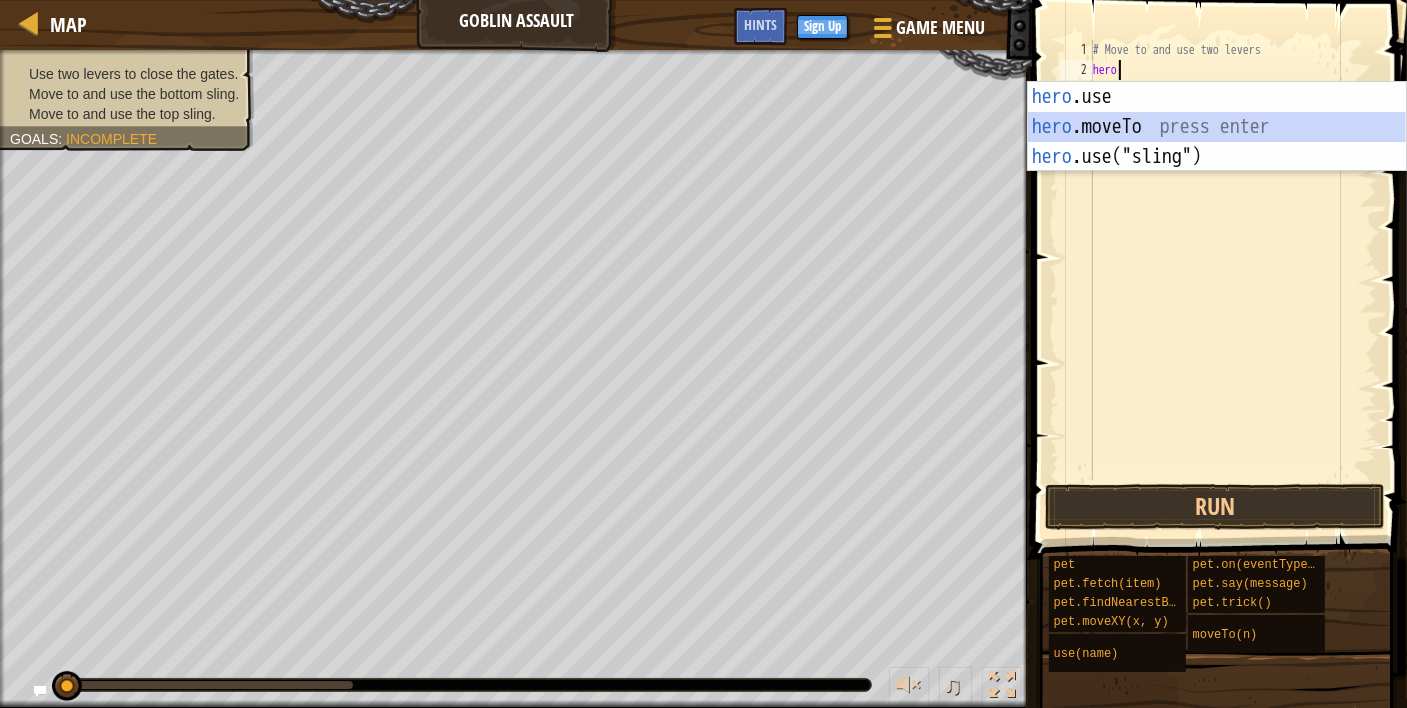 click on "hero .use press enter hero .moveTo press enter hero .use("sling") press enter" at bounding box center [1217, 157] 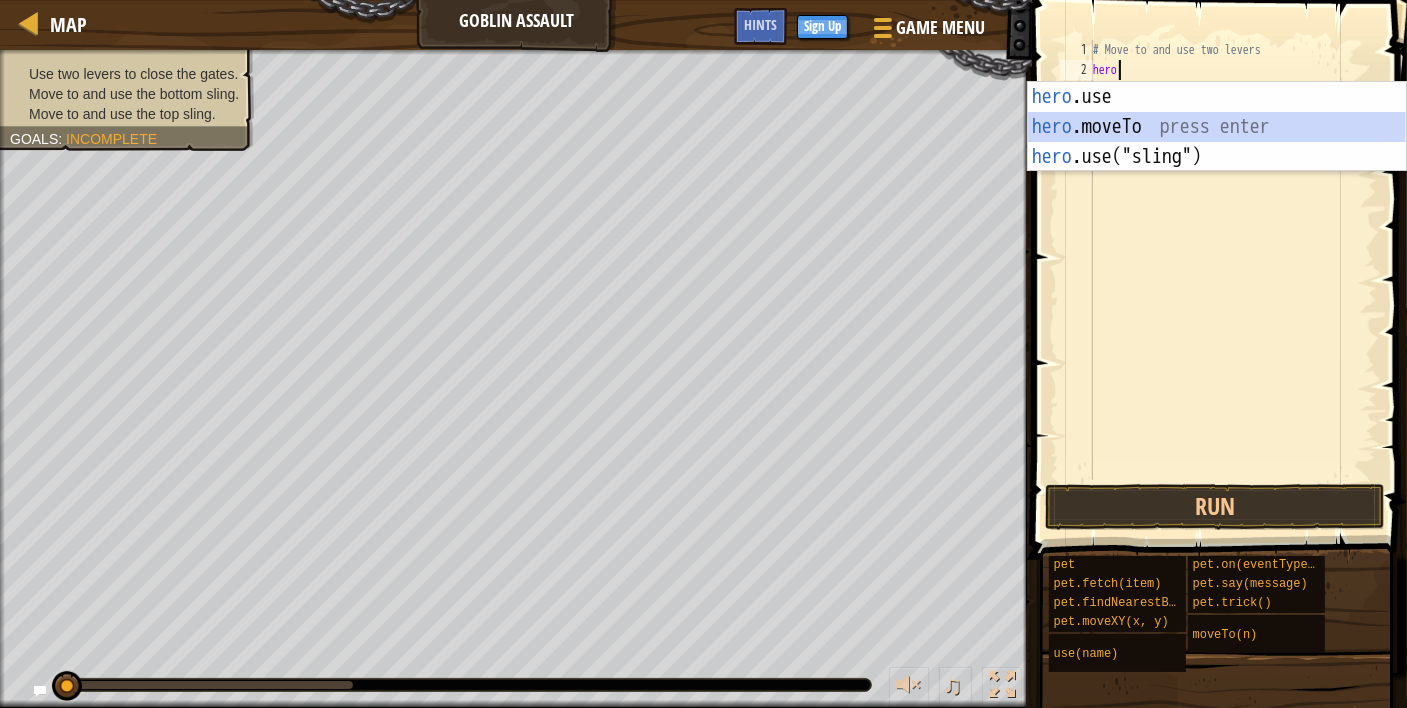 type on "hero.moveTo(2)" 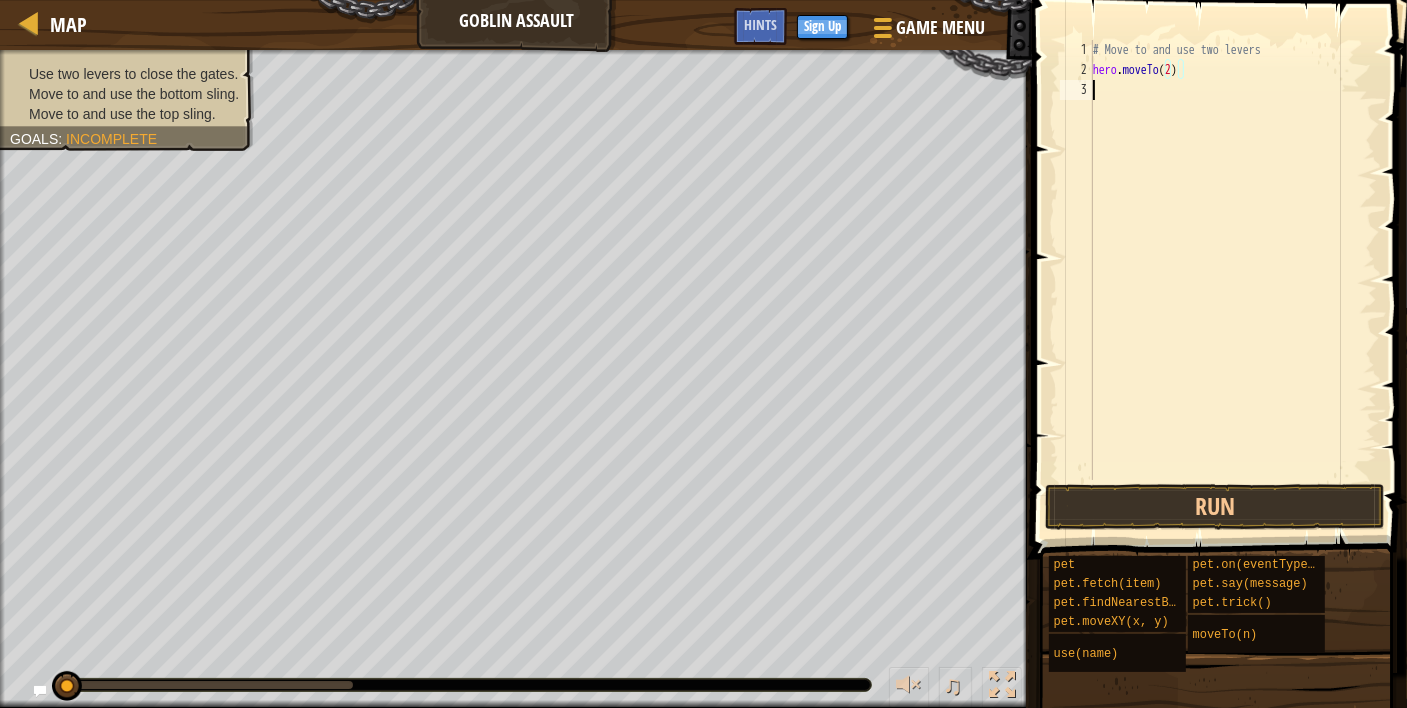 click on "# Move to and use two levers hero . moveTo ( 2 )" at bounding box center (1233, 280) 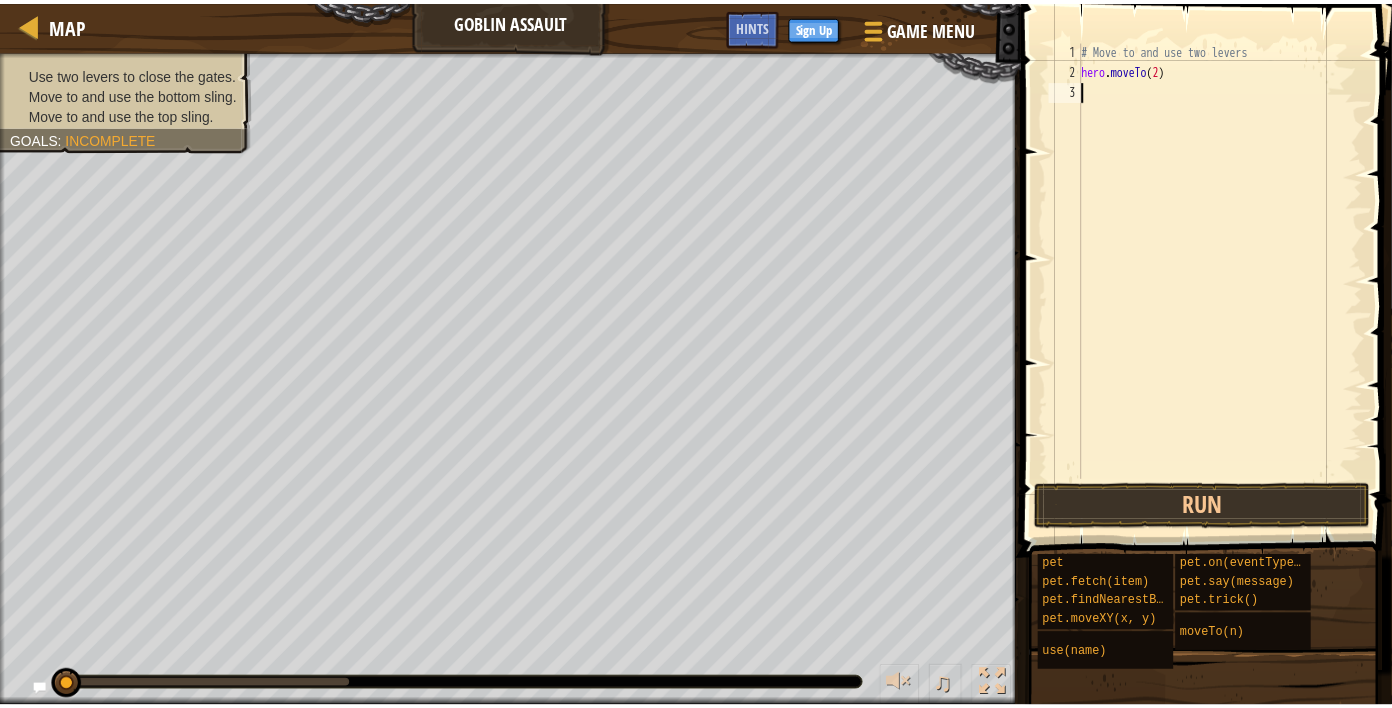 scroll, scrollTop: 9, scrollLeft: 0, axis: vertical 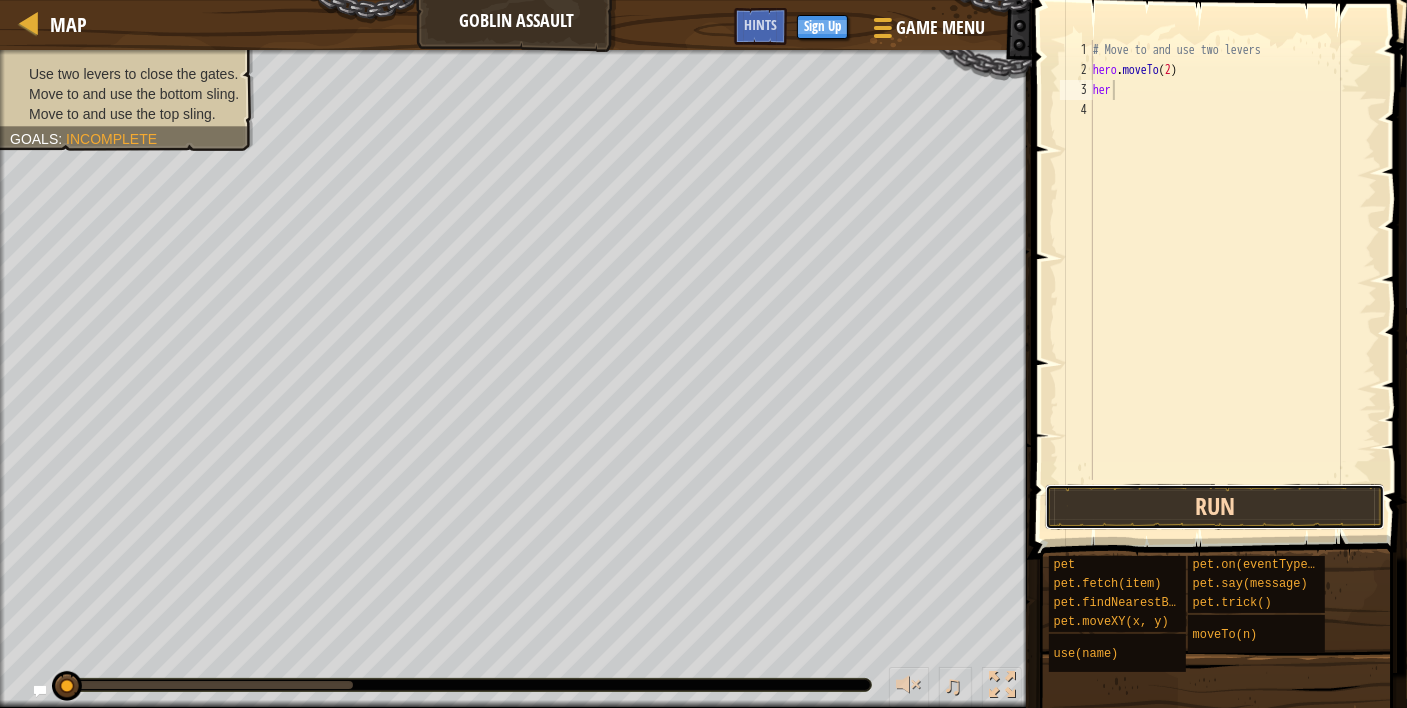 click on "Run" at bounding box center [1215, 507] 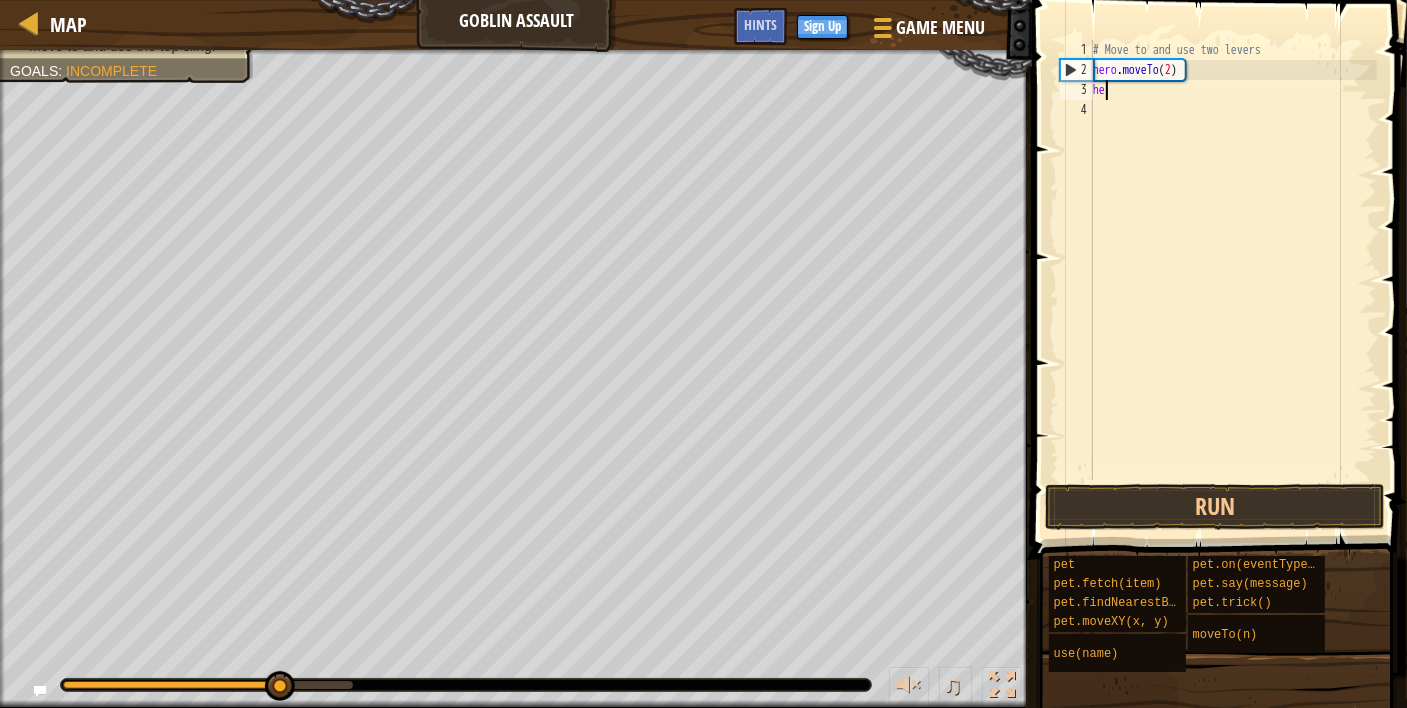type on "her" 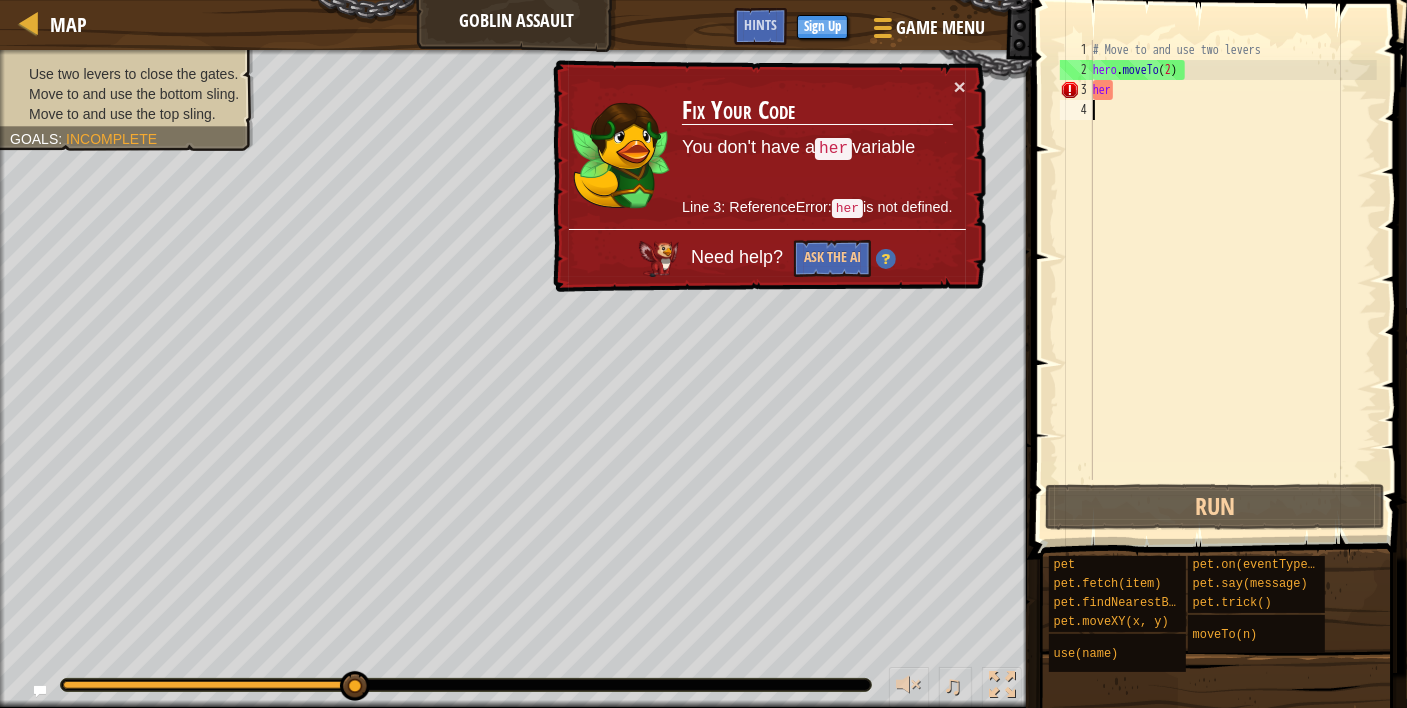 click on "# Move to and use two levers hero . moveTo ( 2 ) her" at bounding box center [1233, 280] 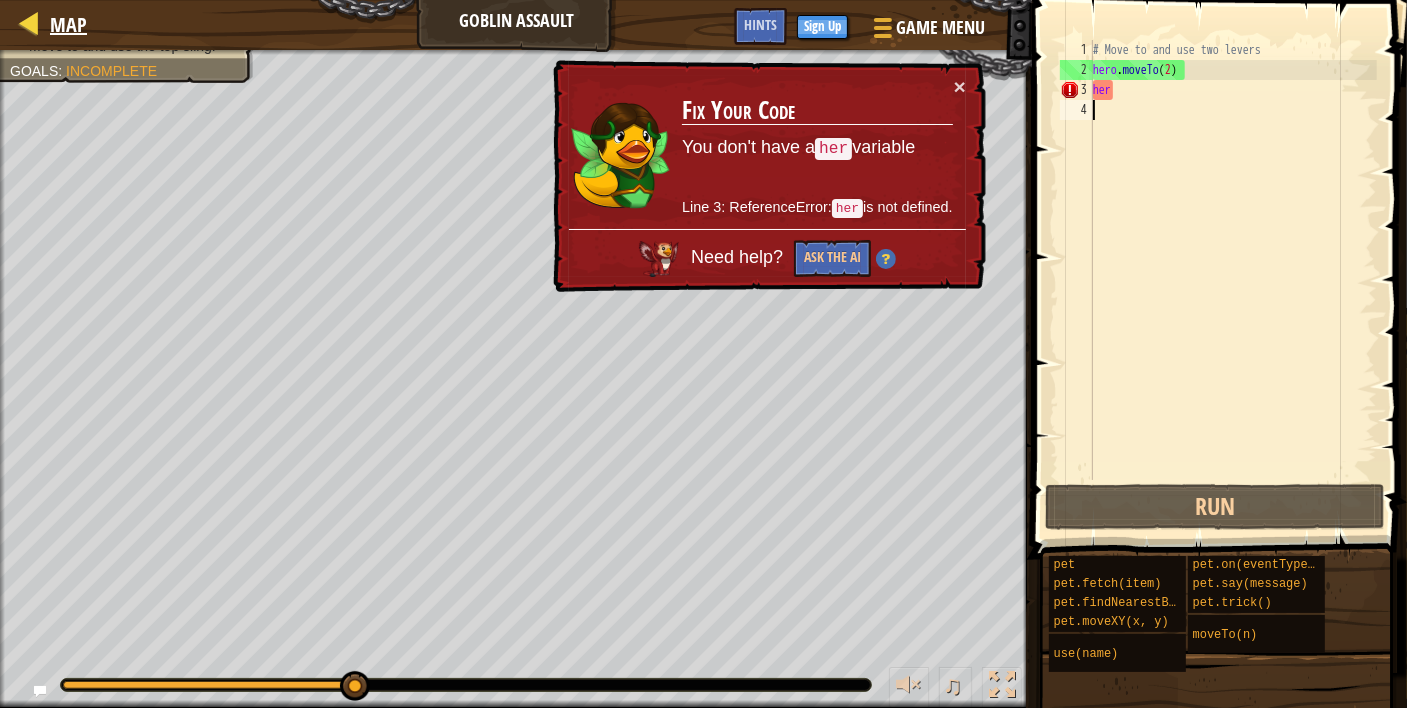 type 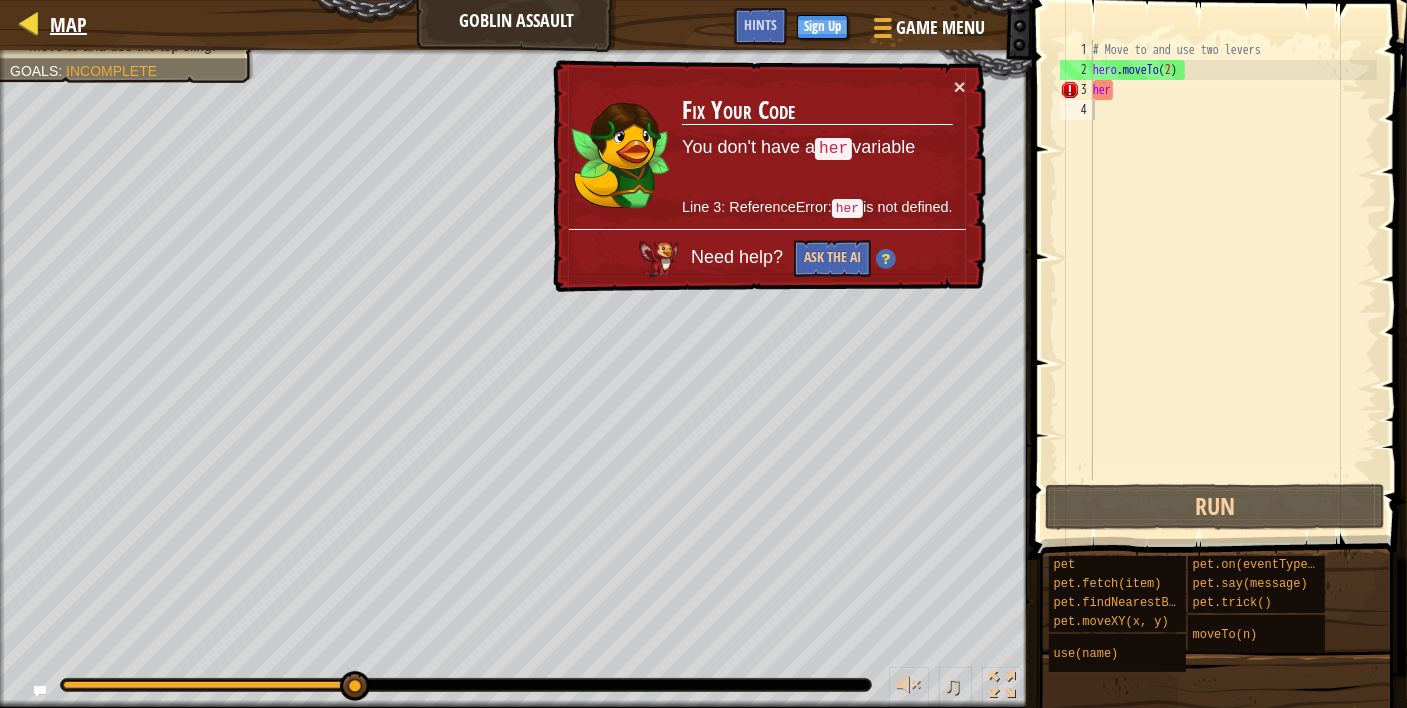 click on "Map" at bounding box center (63, 25) 